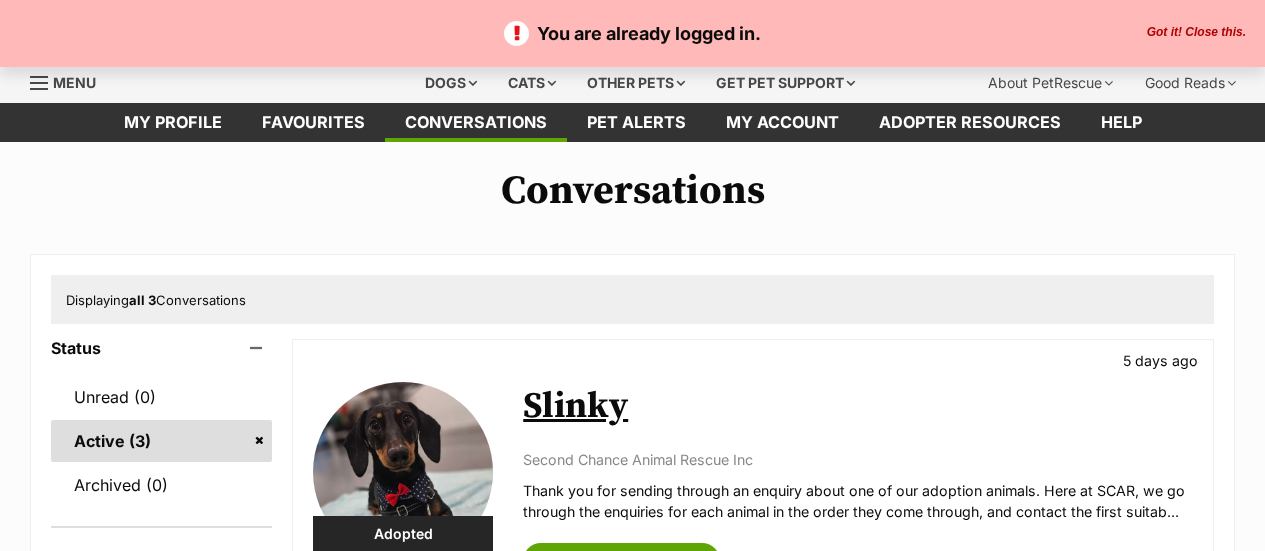 scroll, scrollTop: 0, scrollLeft: 0, axis: both 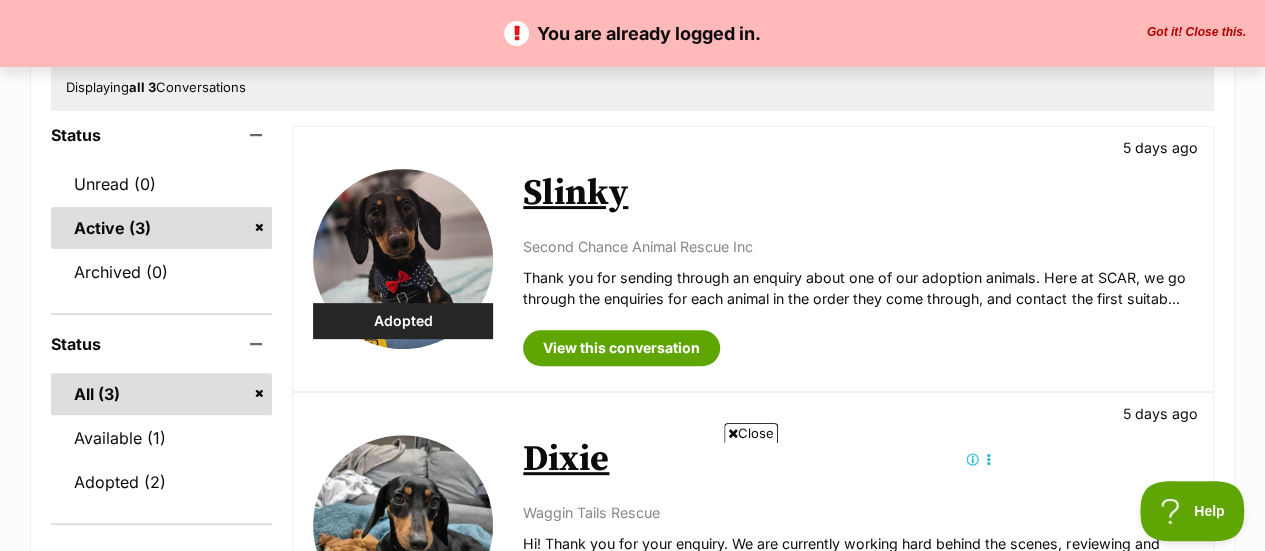 click on "Active (3)" at bounding box center [161, 228] 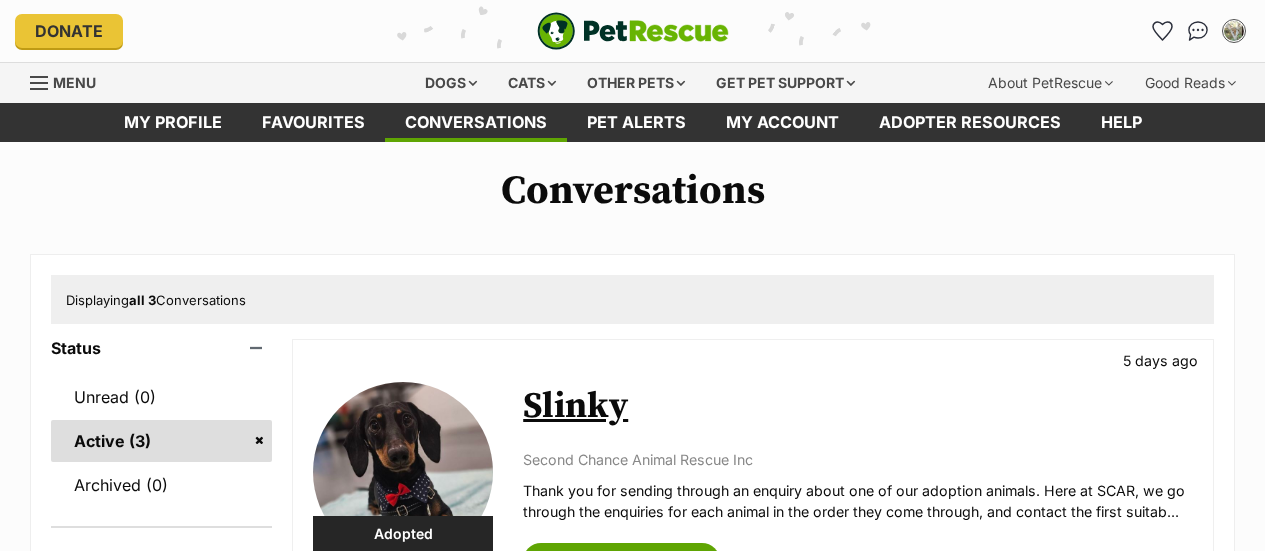 scroll, scrollTop: 0, scrollLeft: 0, axis: both 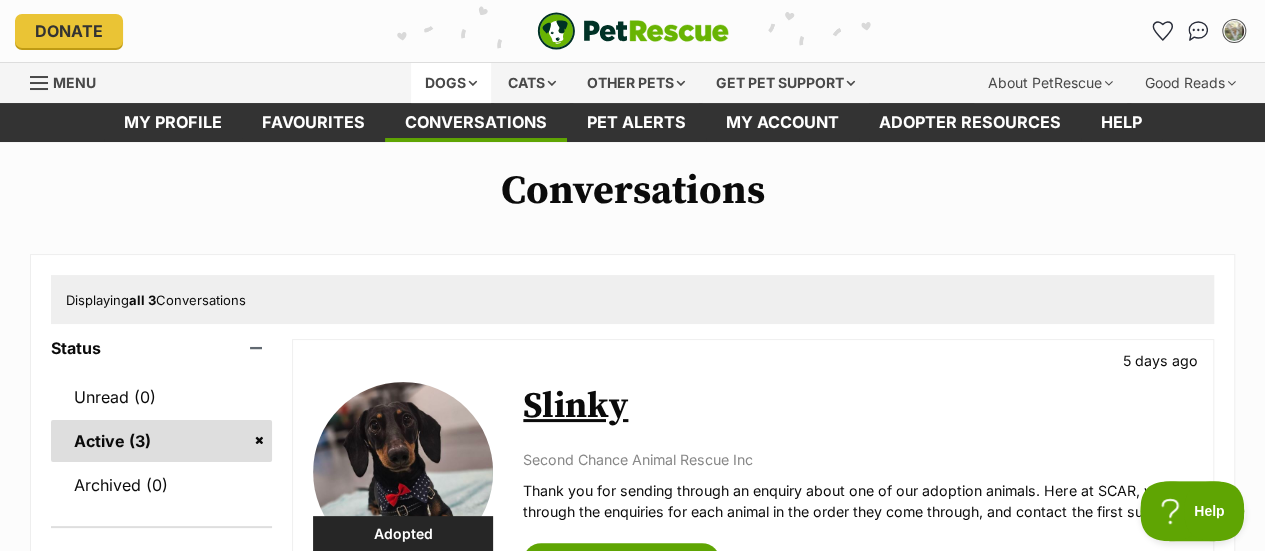 click on "Dogs" at bounding box center [451, 83] 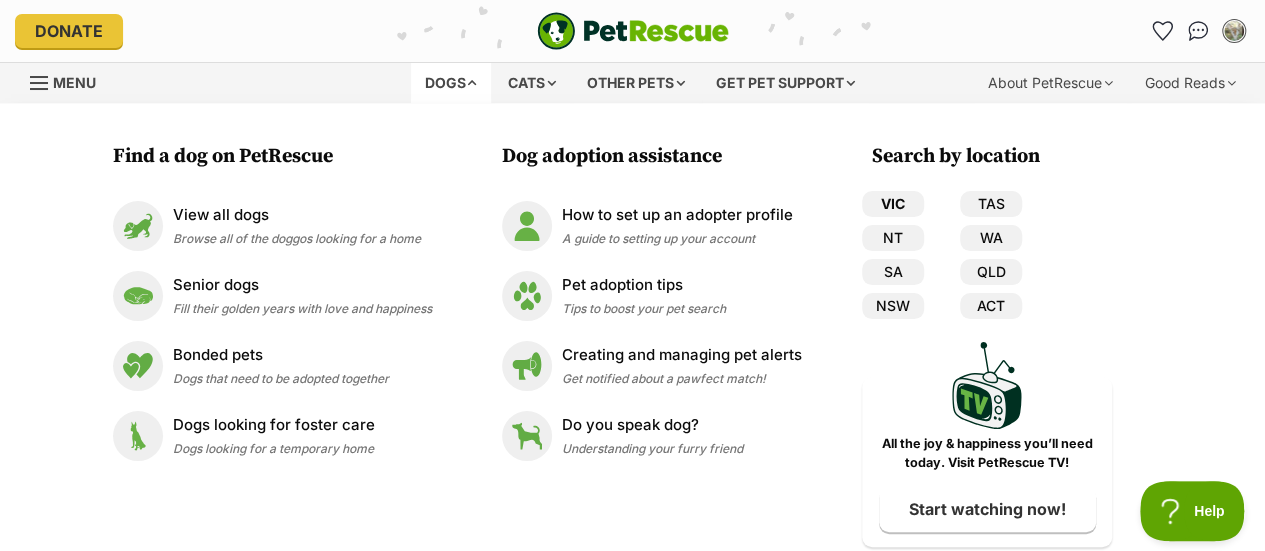 click on "VIC" at bounding box center [893, 204] 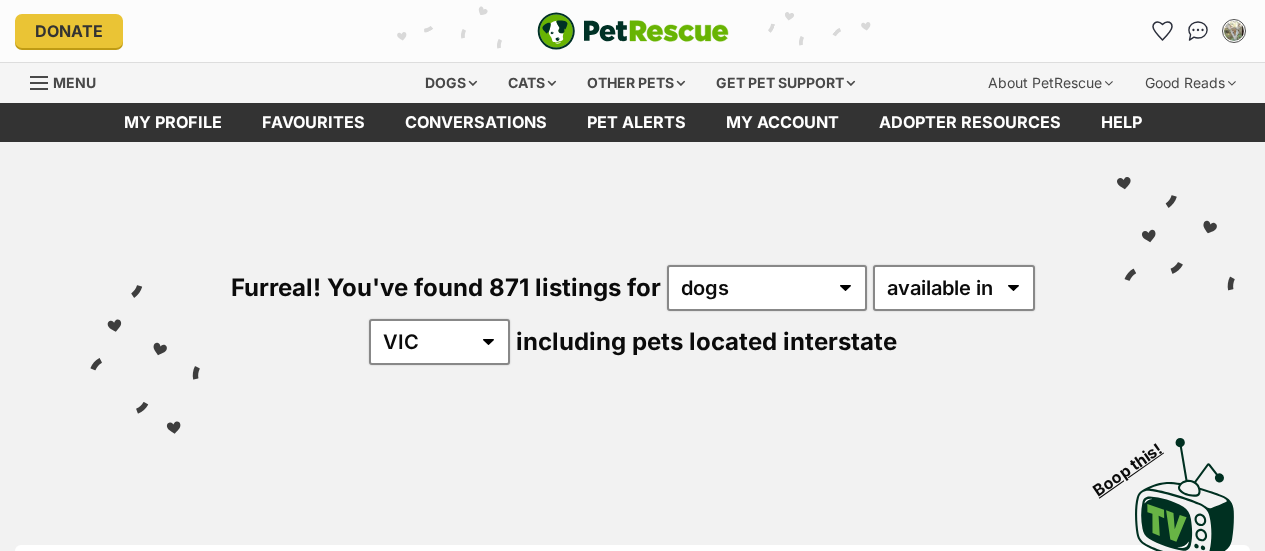 scroll, scrollTop: 0, scrollLeft: 0, axis: both 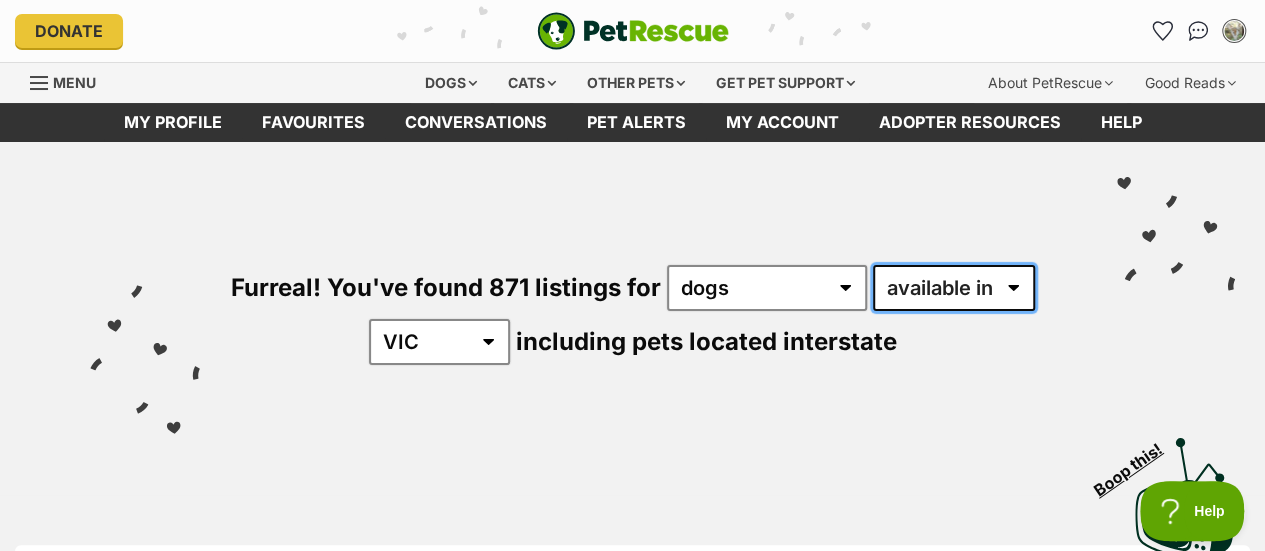 click on "available in
located in" at bounding box center [954, 288] 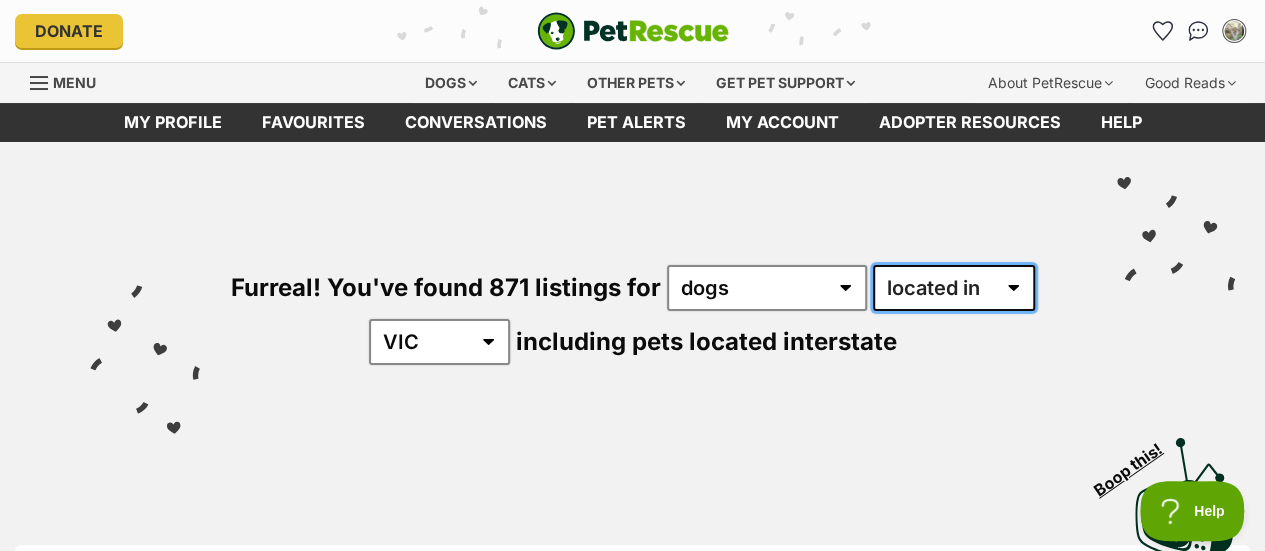 click on "available in
located in" at bounding box center (954, 288) 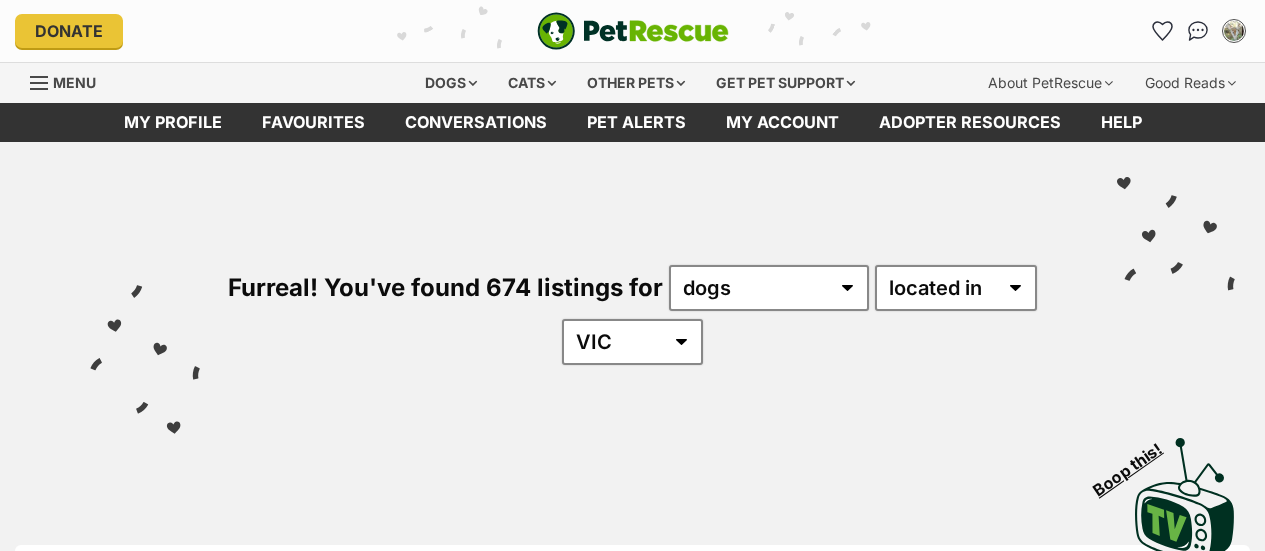 scroll, scrollTop: 0, scrollLeft: 0, axis: both 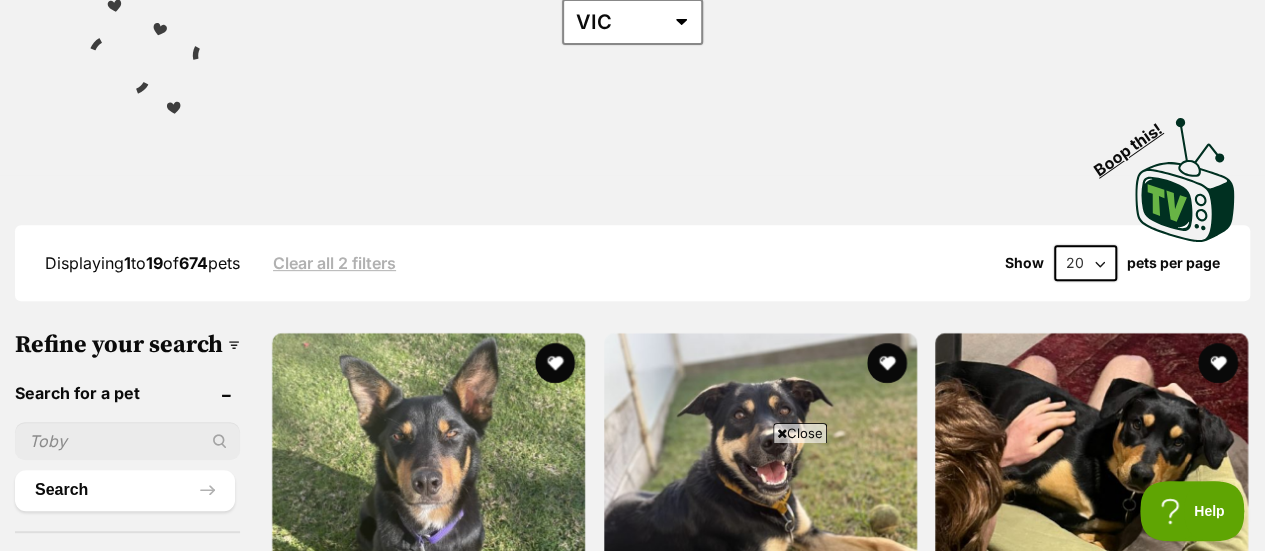 click on "Close" at bounding box center [800, 433] 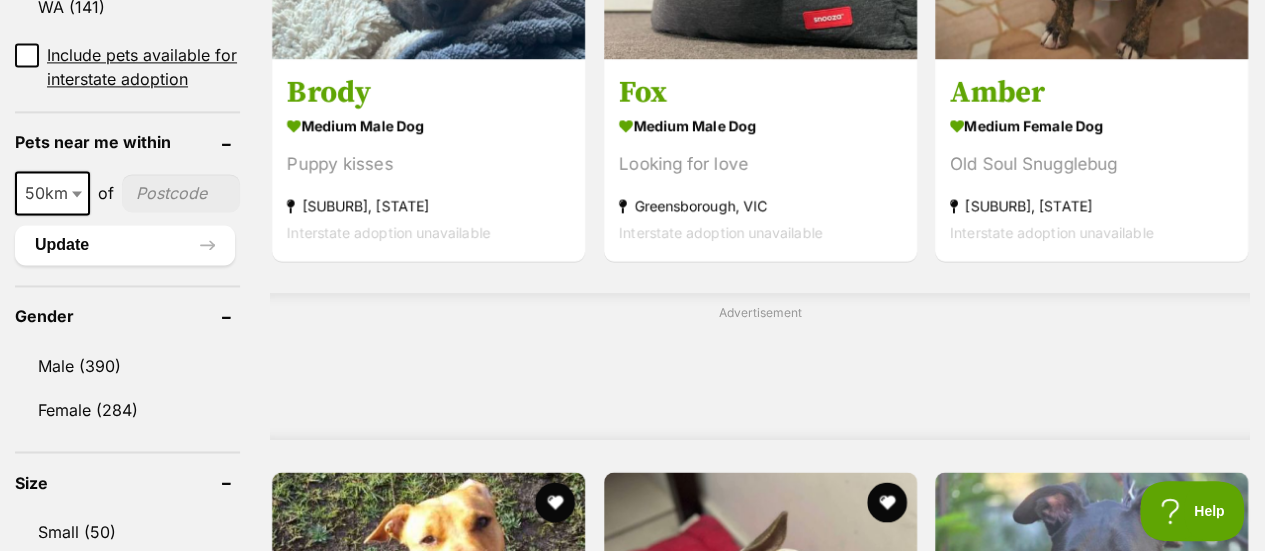 scroll, scrollTop: 1480, scrollLeft: 0, axis: vertical 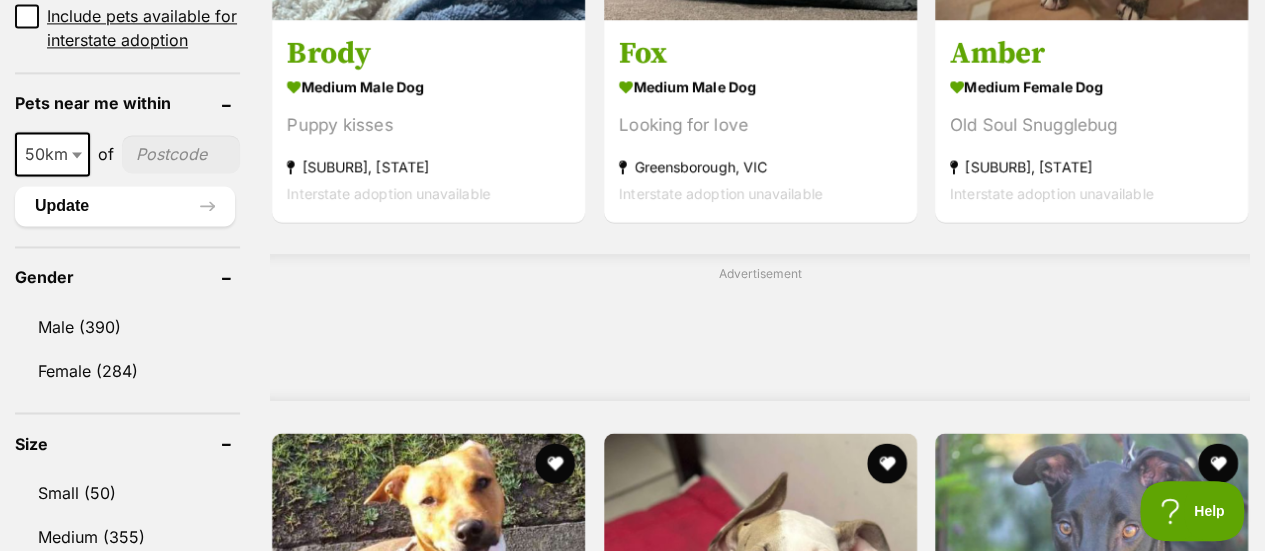 click at bounding box center (181, 154) 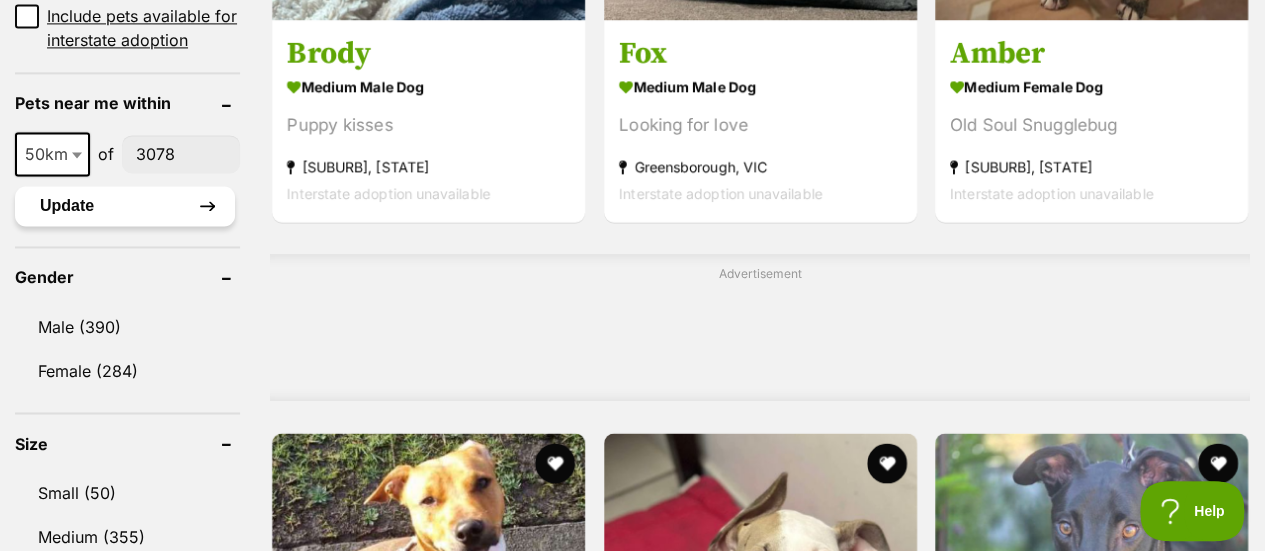 type on "3078" 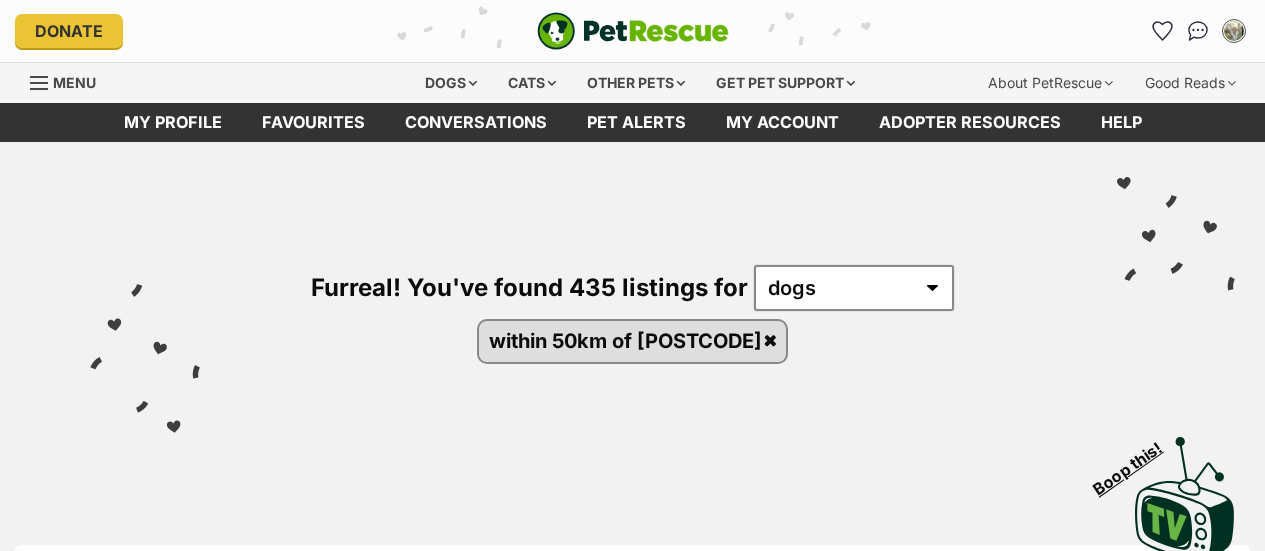 scroll, scrollTop: 0, scrollLeft: 0, axis: both 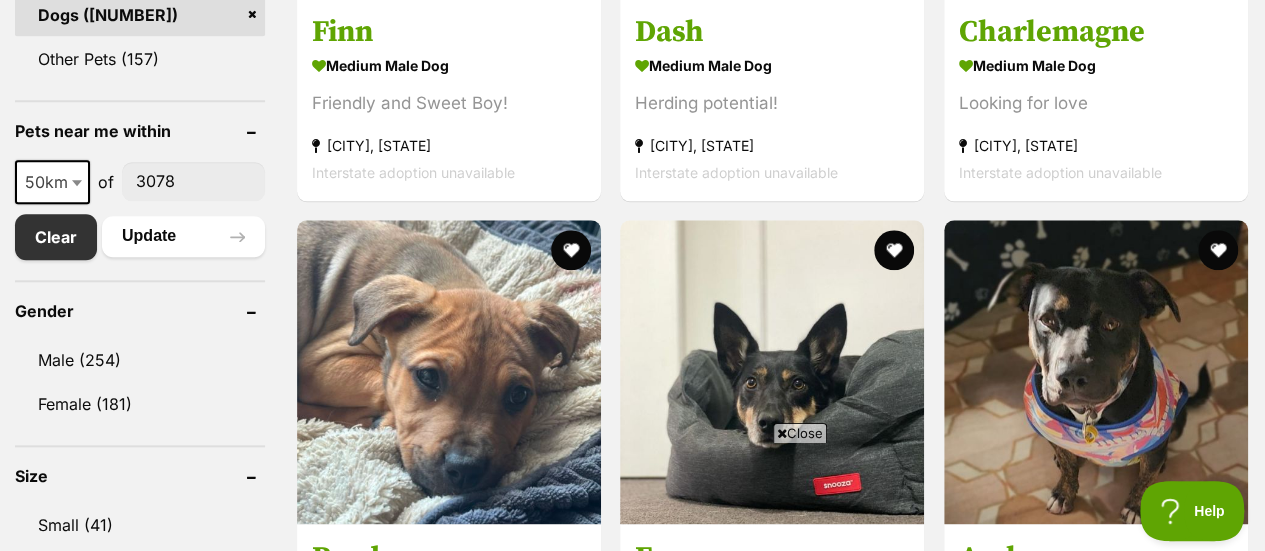 click on "50km" at bounding box center [52, 182] 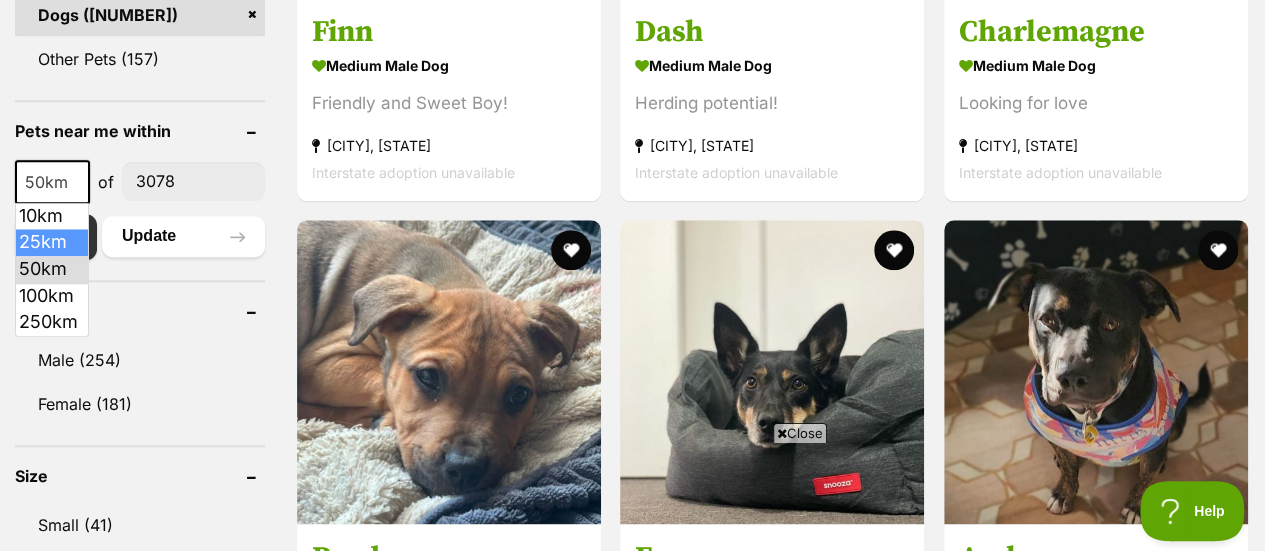 select on "25" 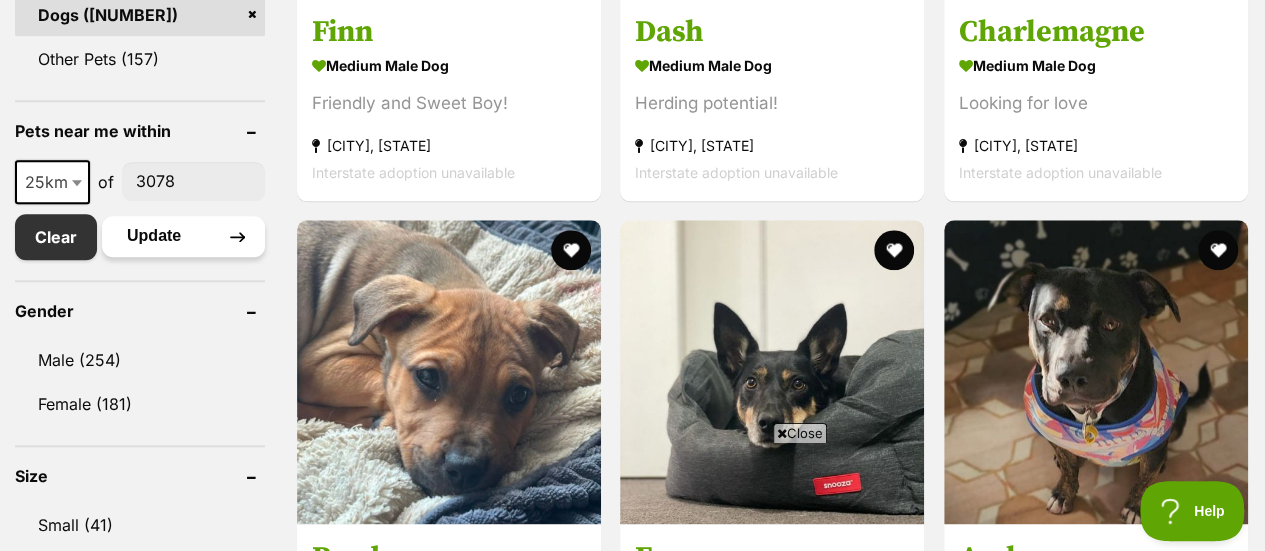 click on "Update" at bounding box center [183, 236] 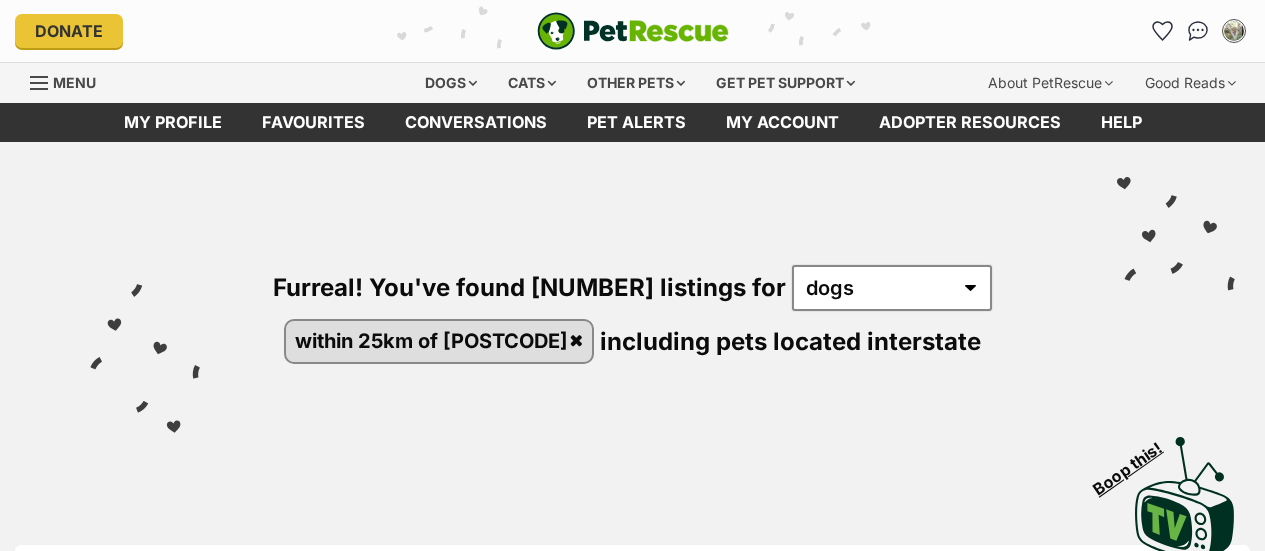 scroll, scrollTop: 0, scrollLeft: 0, axis: both 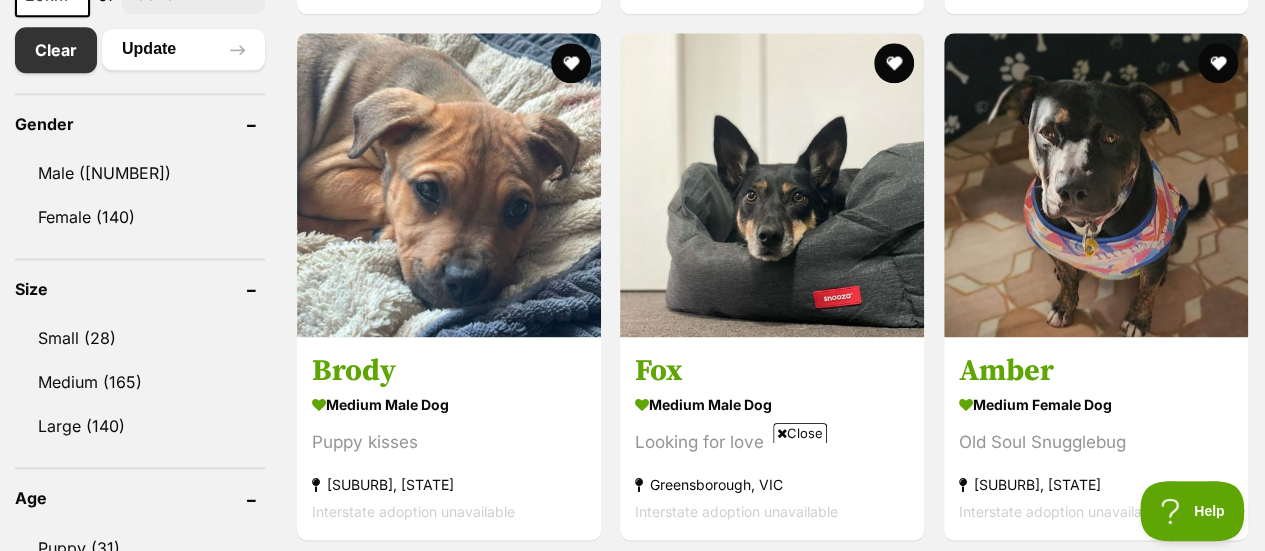 click on "Close" at bounding box center (800, 433) 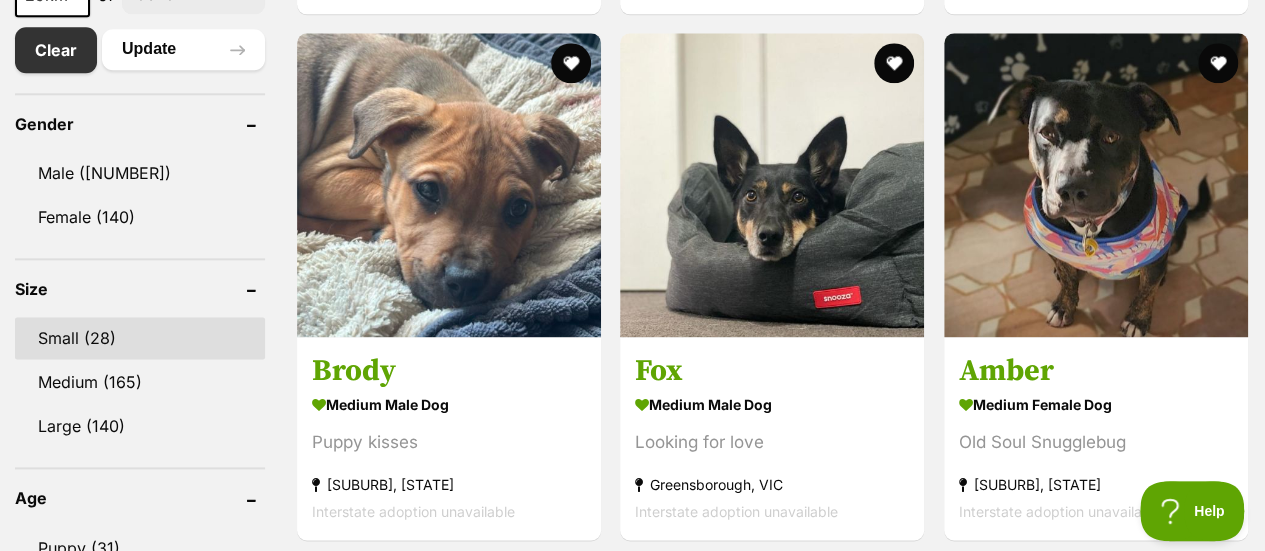 click on "Small (28)" at bounding box center [140, 338] 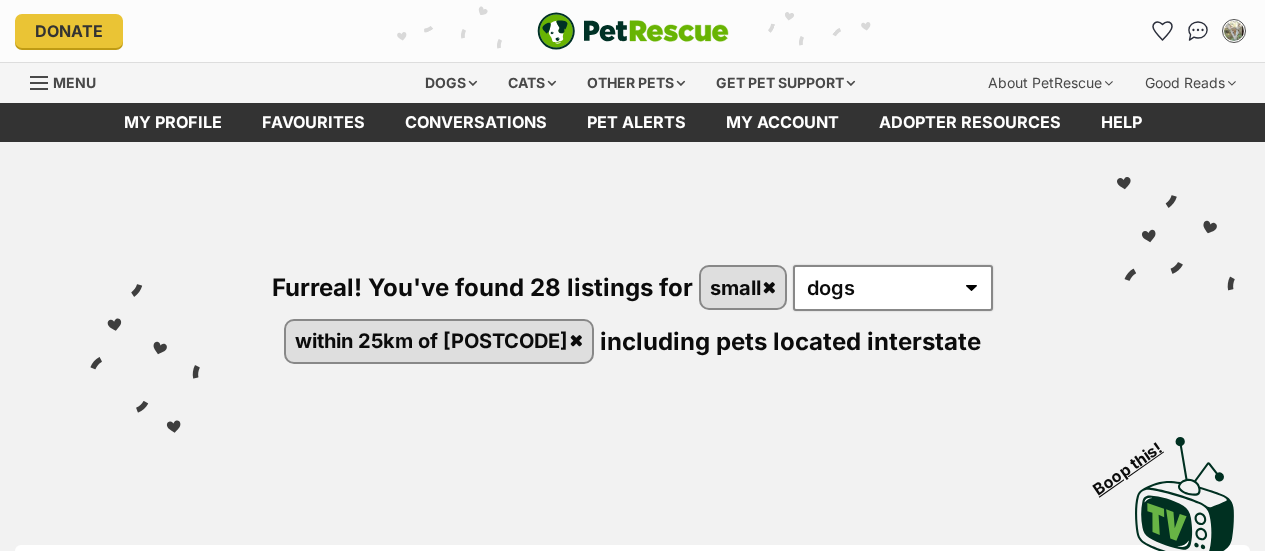 scroll, scrollTop: 0, scrollLeft: 0, axis: both 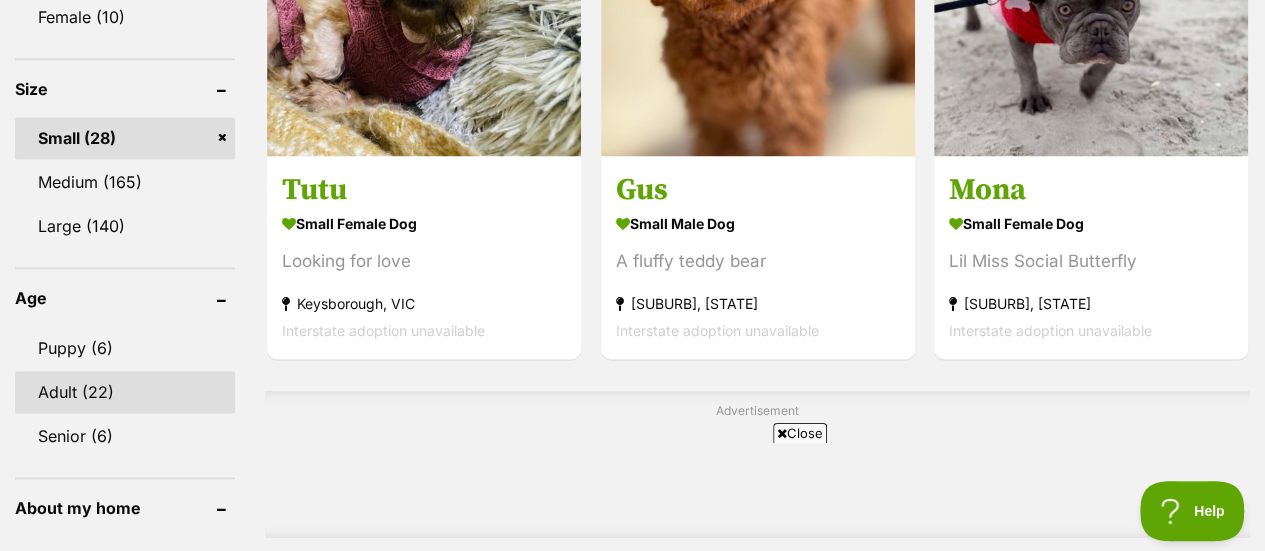 click on "Adult (22)" at bounding box center (125, 392) 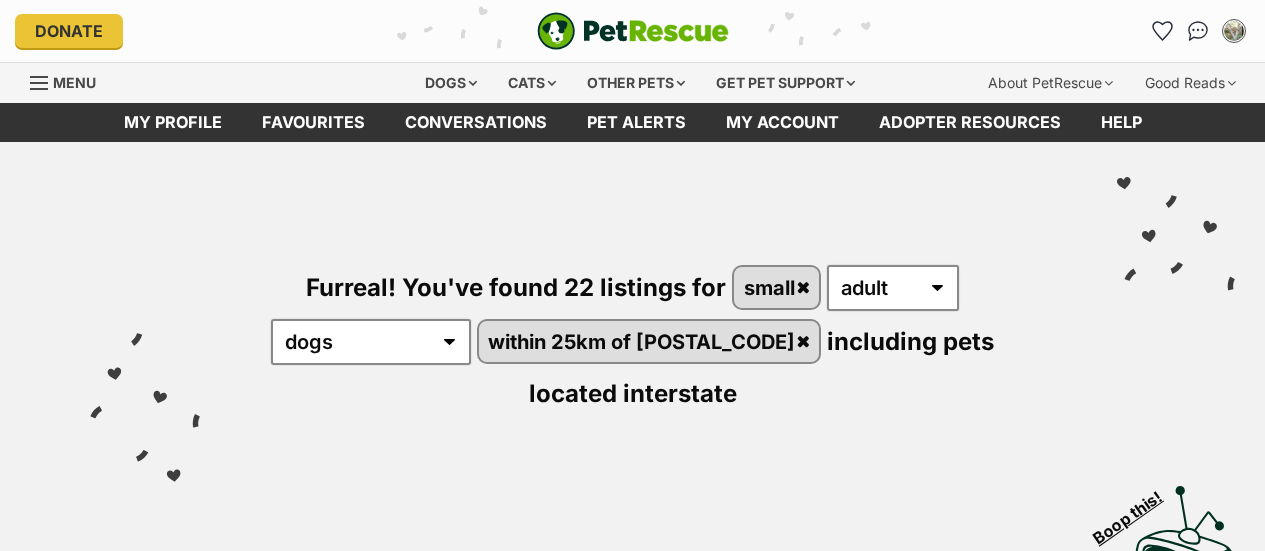 scroll, scrollTop: 0, scrollLeft: 0, axis: both 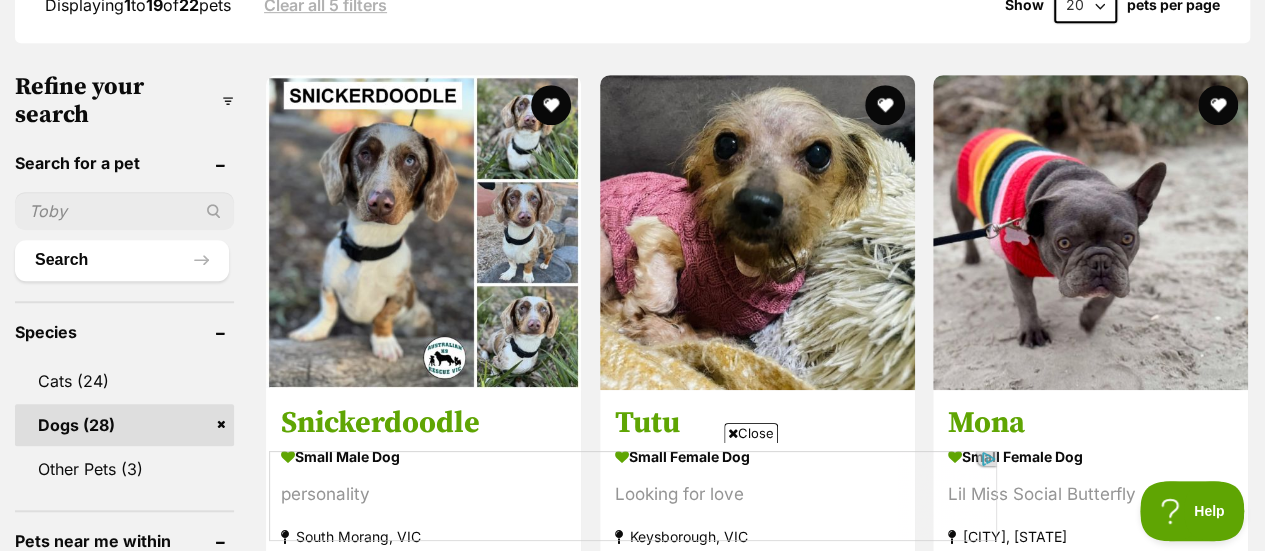 click on "Close" at bounding box center (751, 433) 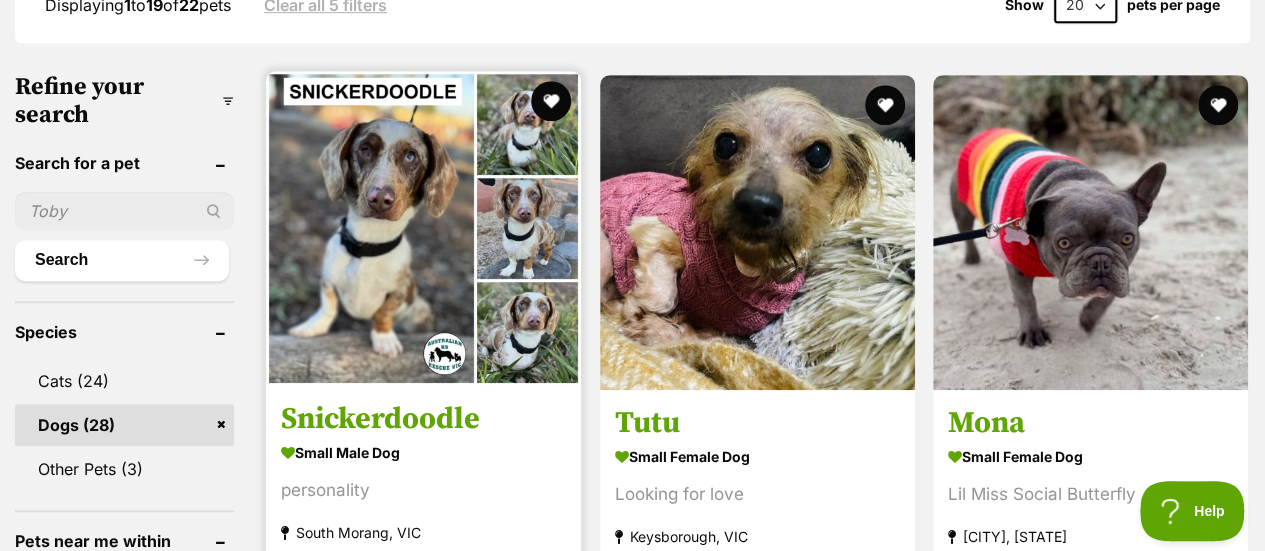 click at bounding box center (423, 228) 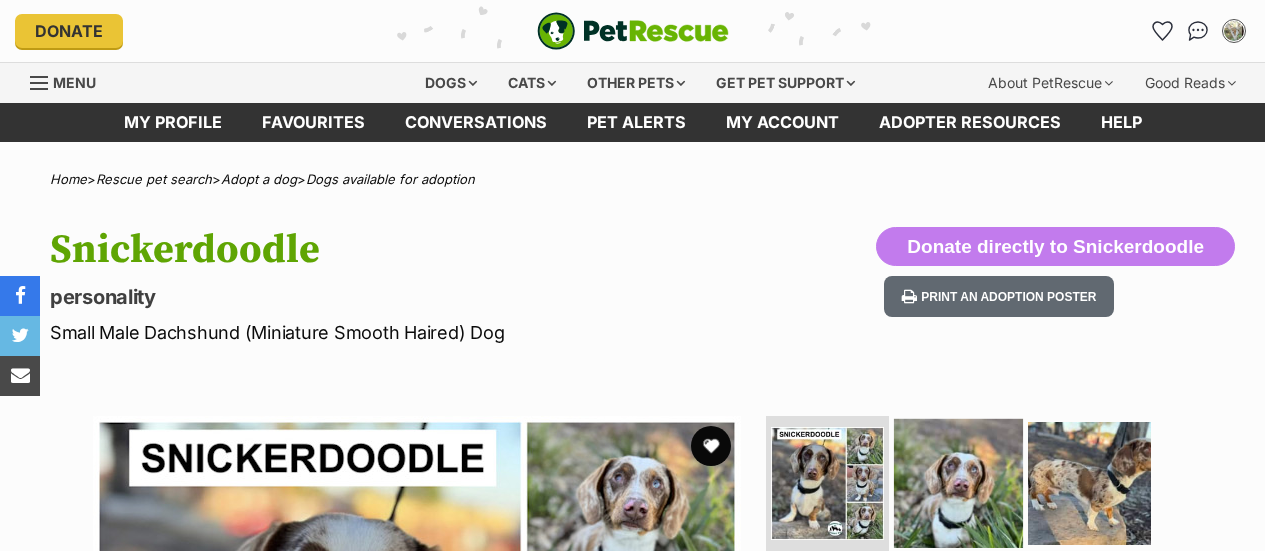 scroll, scrollTop: 0, scrollLeft: 0, axis: both 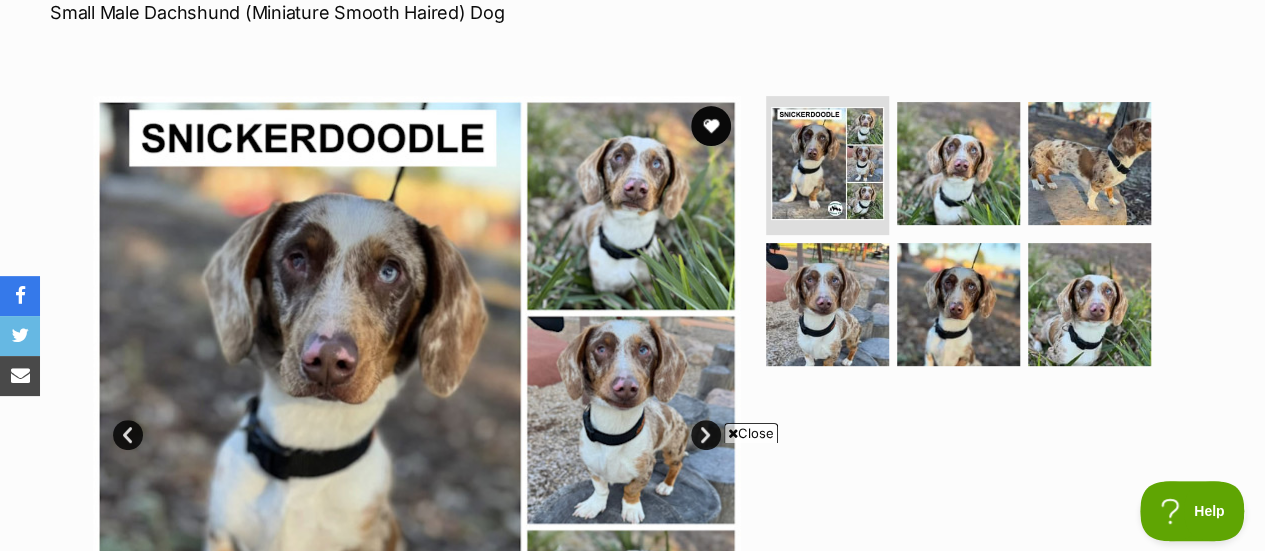 click on "Close" at bounding box center [751, 433] 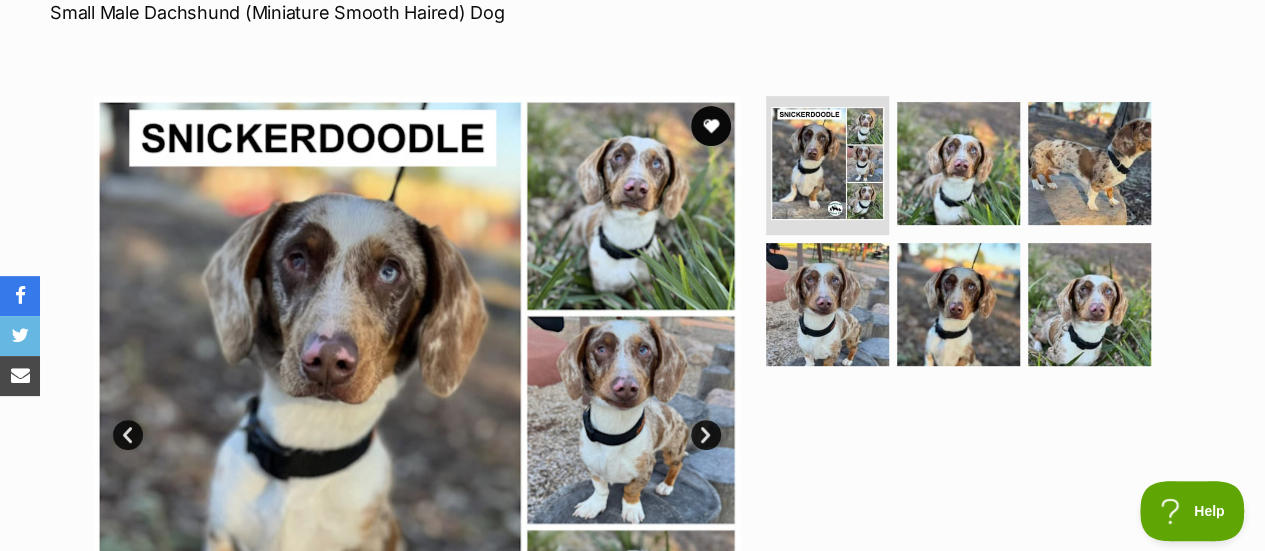 click on "Next" at bounding box center (706, 435) 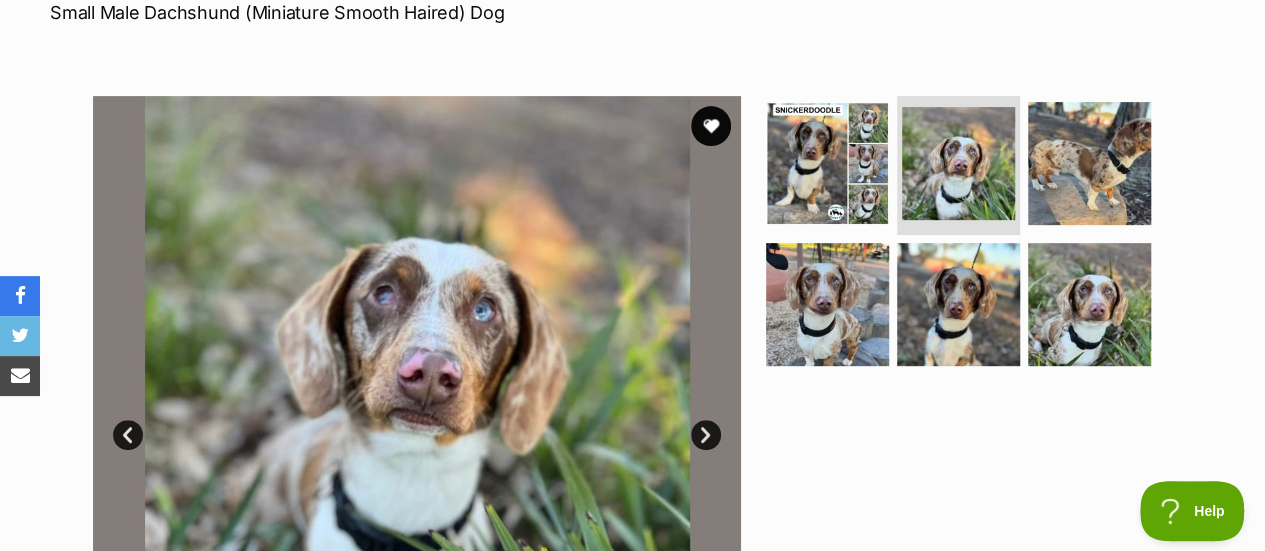 scroll, scrollTop: 0, scrollLeft: 0, axis: both 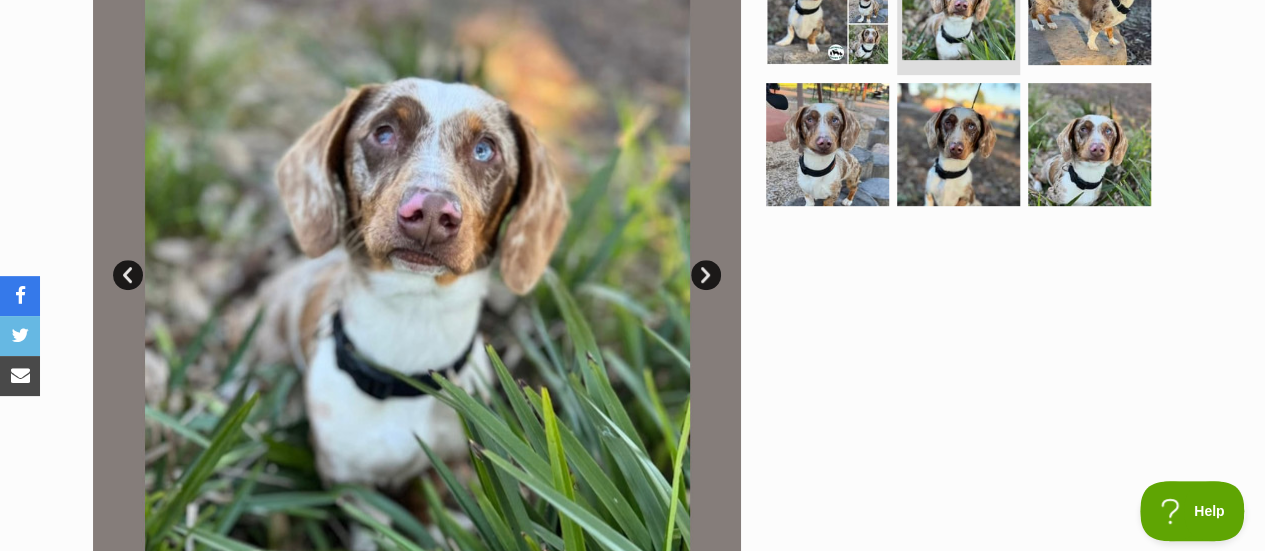click on "Next" at bounding box center [706, 275] 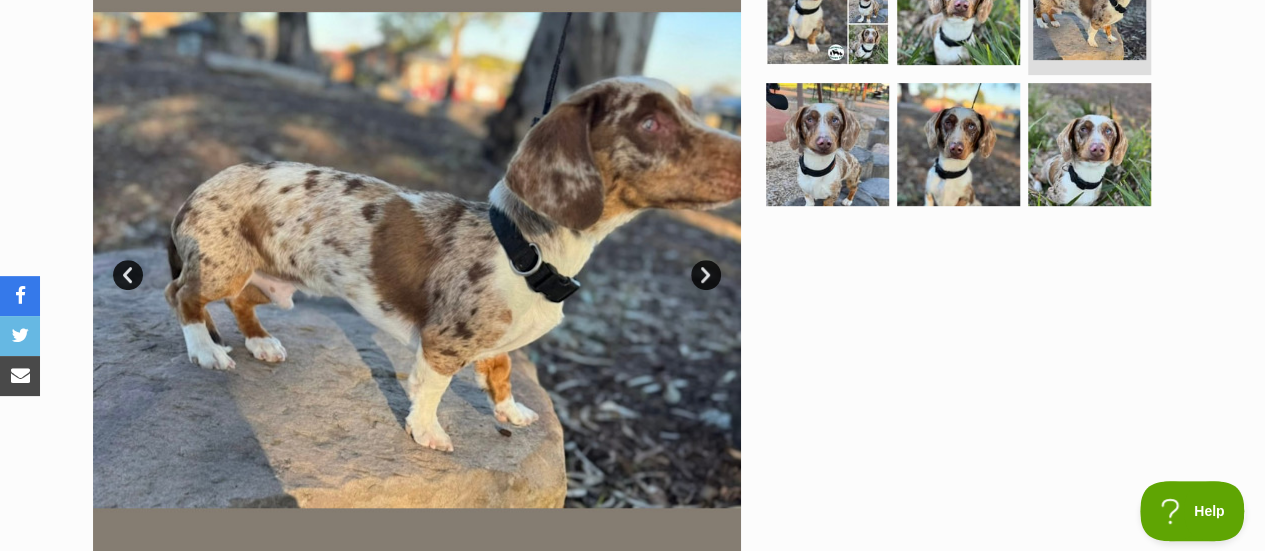 click on "Next" at bounding box center (706, 275) 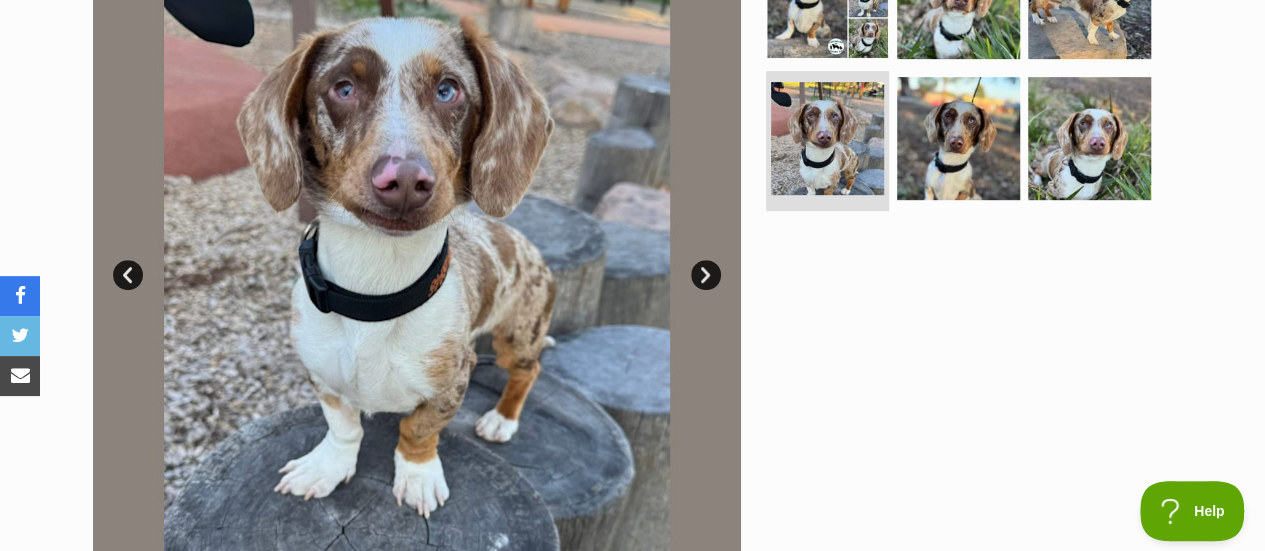 click on "Next" at bounding box center [706, 275] 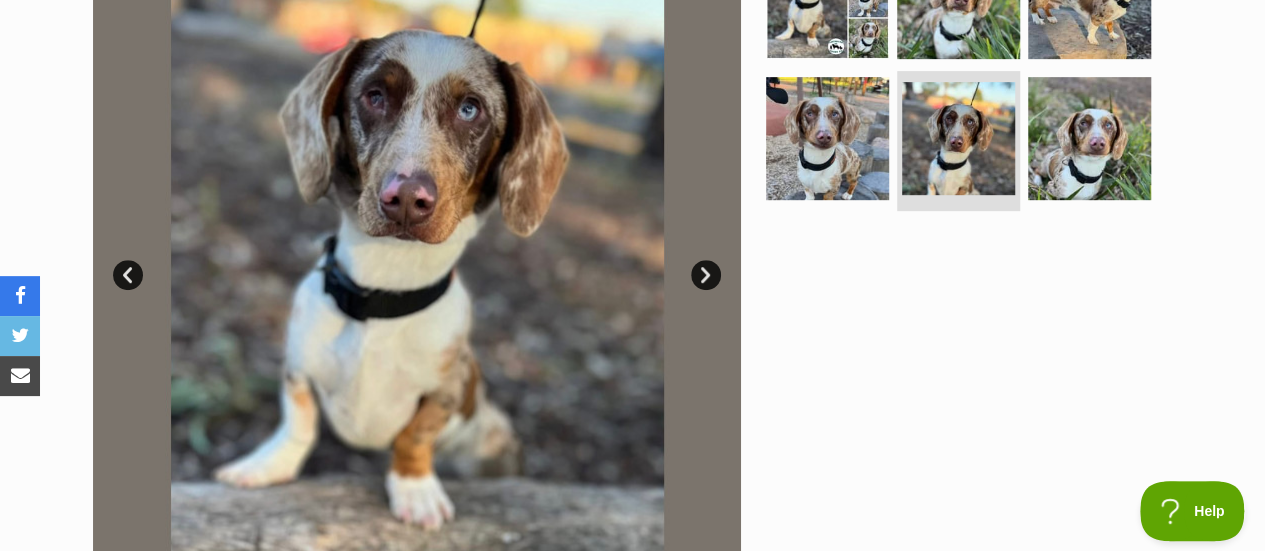 click on "Next" at bounding box center (706, 275) 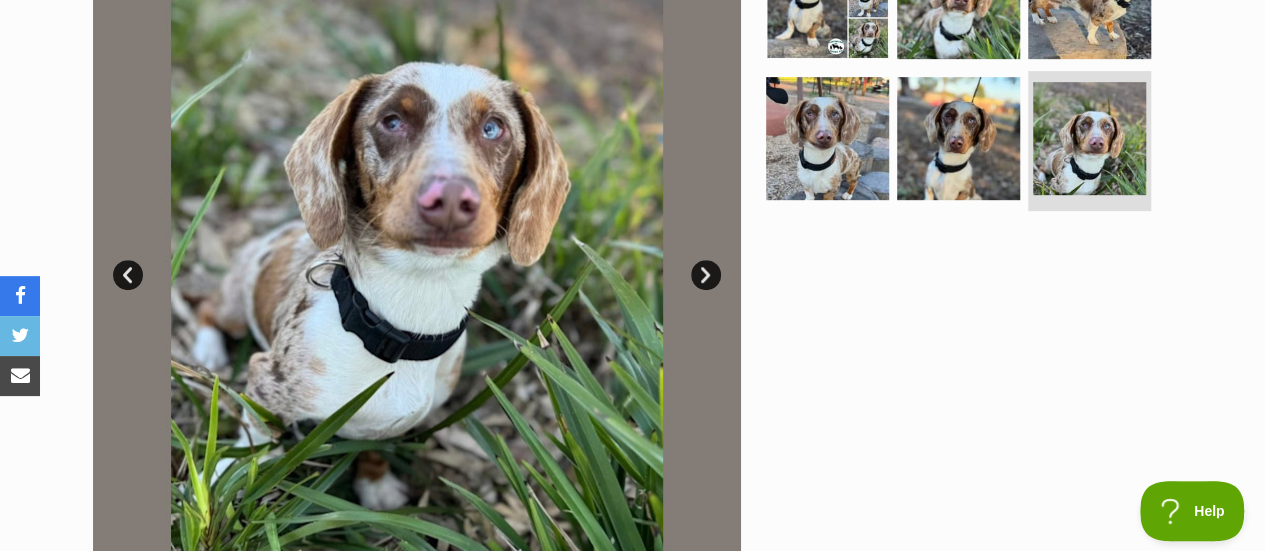 click on "Next" at bounding box center (706, 275) 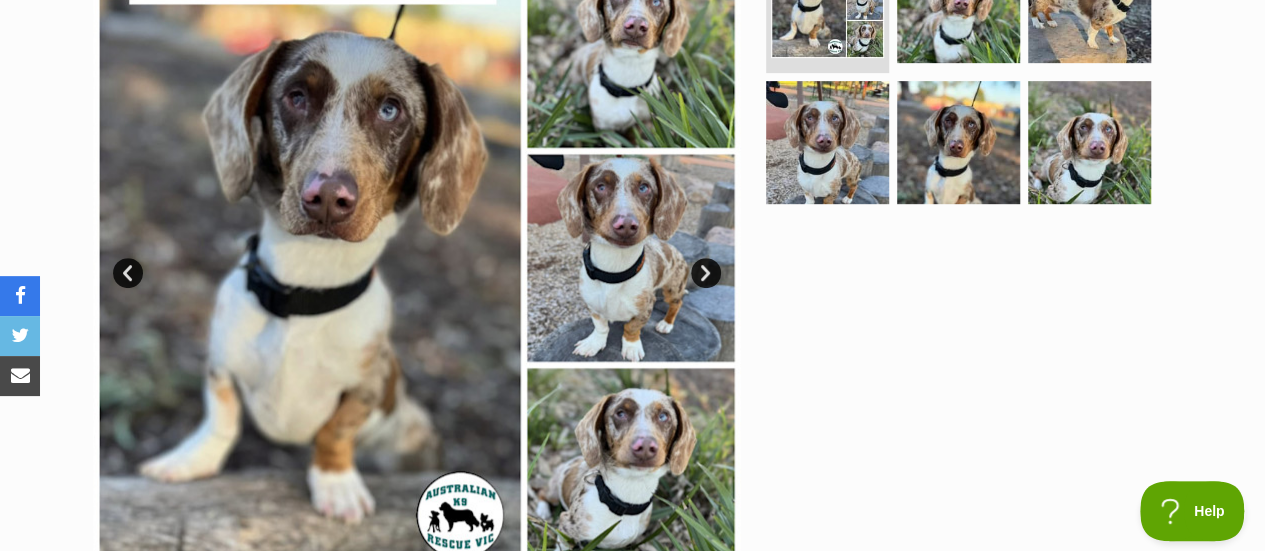 scroll, scrollTop: 964, scrollLeft: 0, axis: vertical 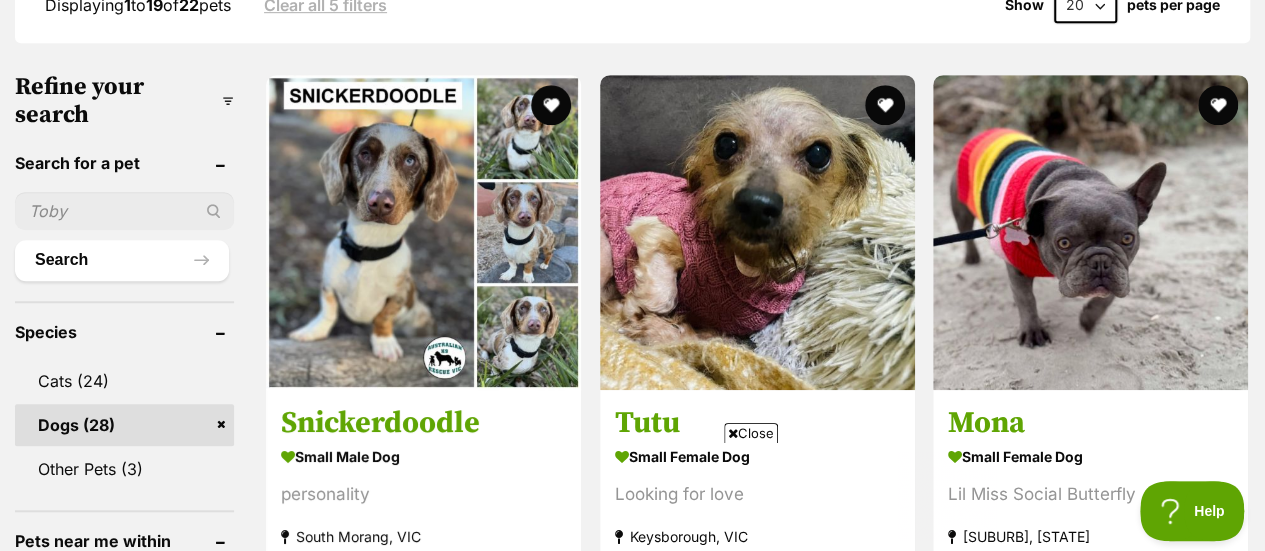 click on "Refine your search
Search for a pet
Search
Species
Cats (24)
Dogs (28)
Other Pets (3)
Pets near me within
10km
25km
50km
100km
250km
25km
of
[POSTAL_CODE]
Clear
Update
Gender
Male (14)
Female (8)
Size
Small (22)
Medium (144)
Large (136)
Age
Puppy (6)
Adult (22)
Senior (6)
About my home
I have kids under 5 years old (5)
I have kids under 12 years old (9)
I have resident dogs (18)
I have resident cats (13)
Pets will be alone during work hours (18)
Advanced
Pets needing foster care (4)
Pets looking for a home together (2)
Cancel and return to search results
Update Results
Notify me when new pets are listed!
Advertisement" at bounding box center [632, 2273] 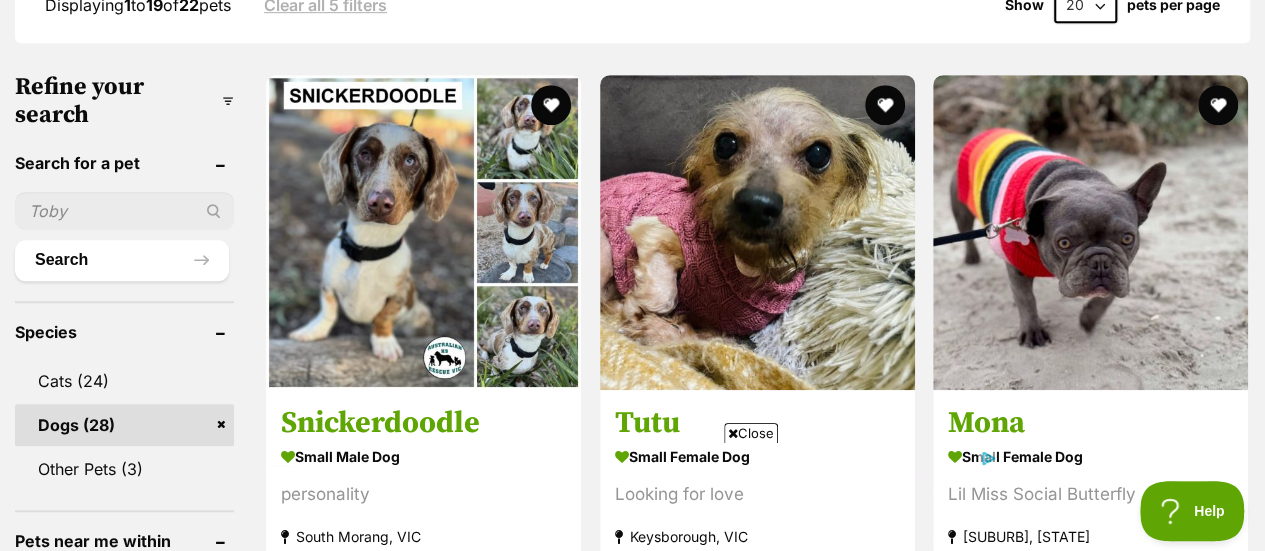 scroll, scrollTop: 0, scrollLeft: 0, axis: both 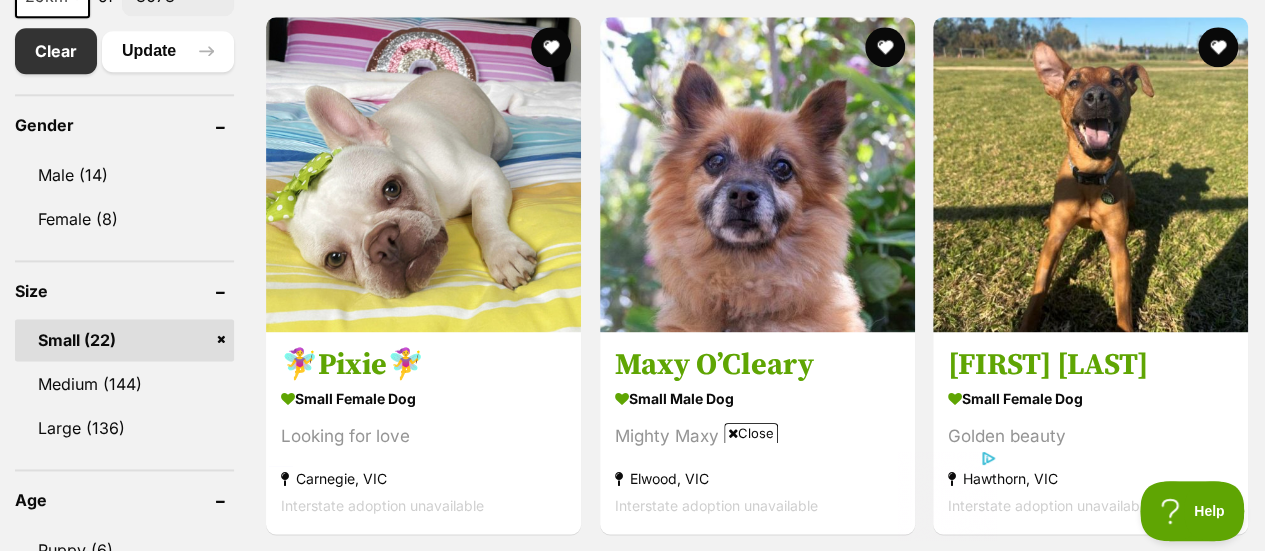 click on "Close" at bounding box center [751, 433] 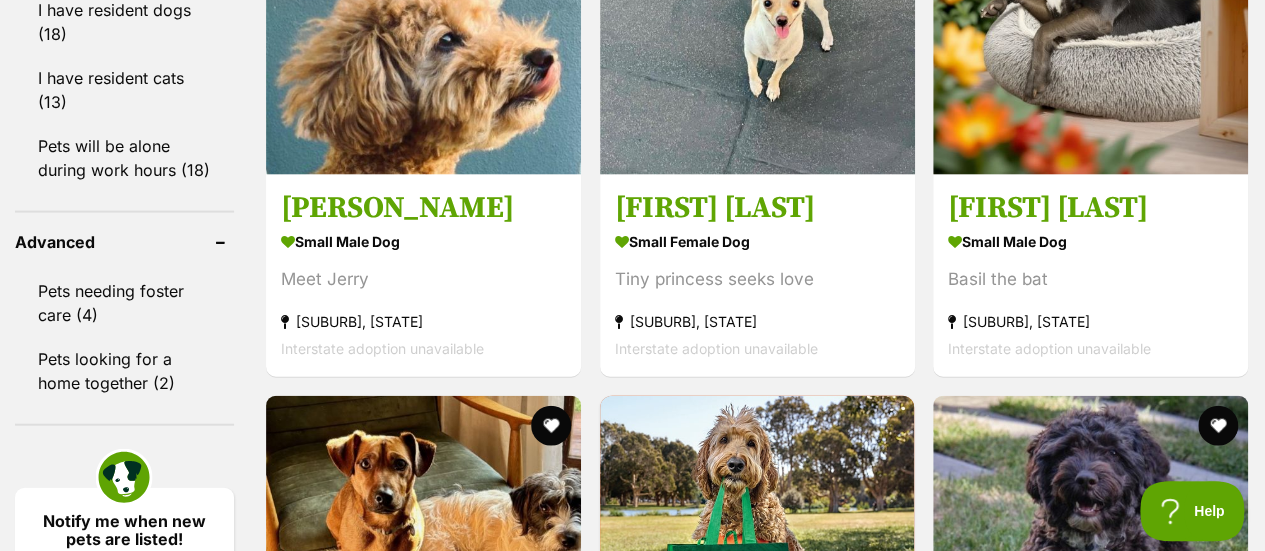 scroll, scrollTop: 2119, scrollLeft: 0, axis: vertical 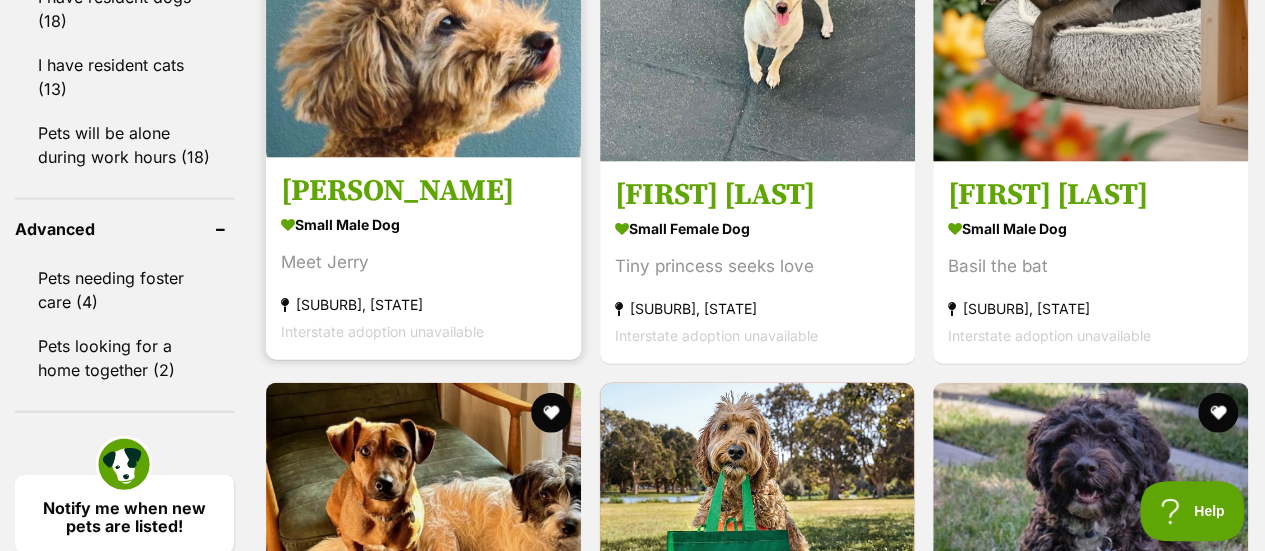 click on "[NAME] [LAST]" at bounding box center [423, 191] 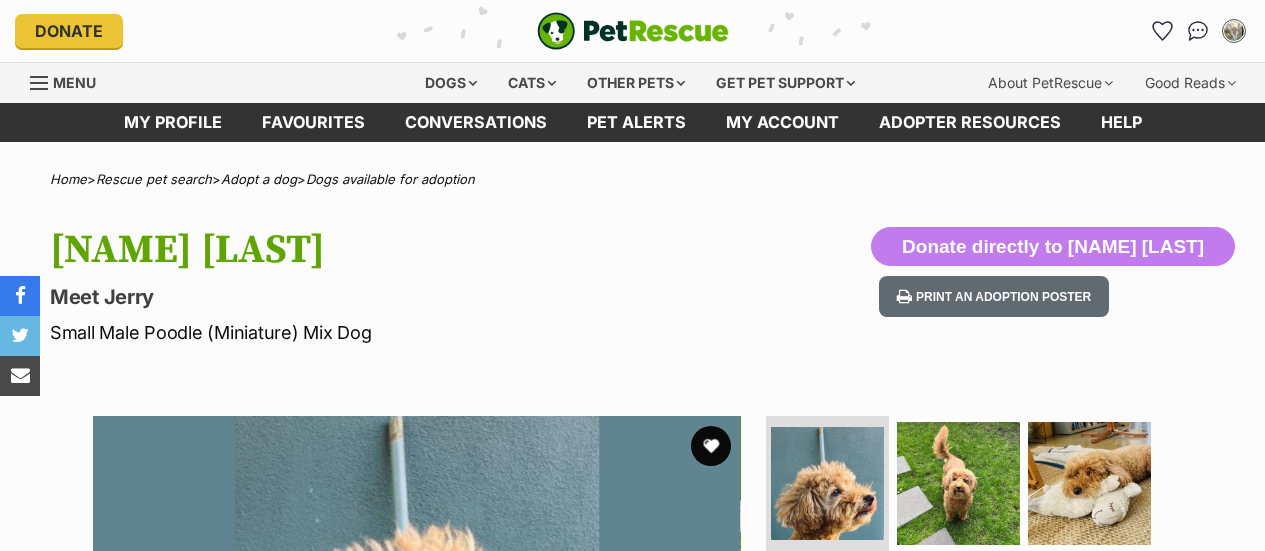scroll, scrollTop: 0, scrollLeft: 0, axis: both 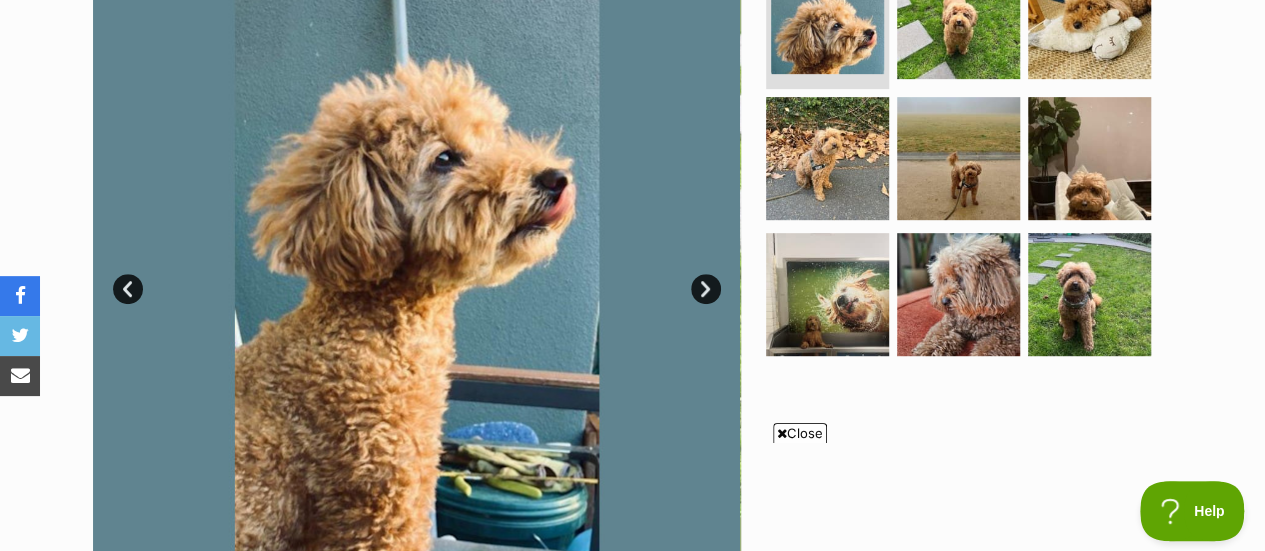 click on "Close" at bounding box center [800, 433] 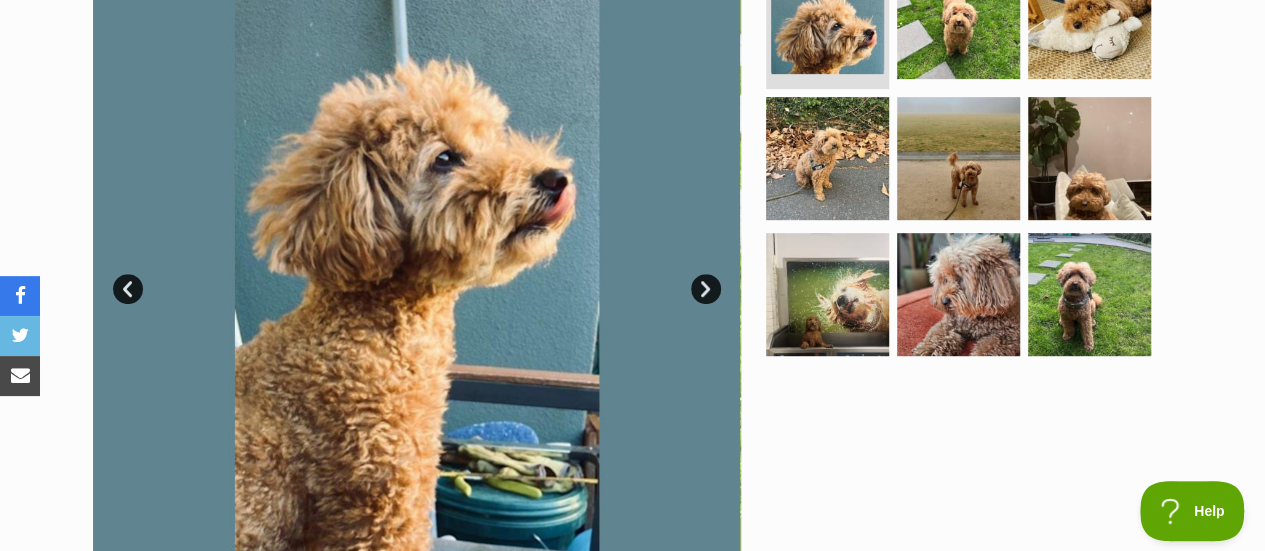 click on "Next" at bounding box center (706, 289) 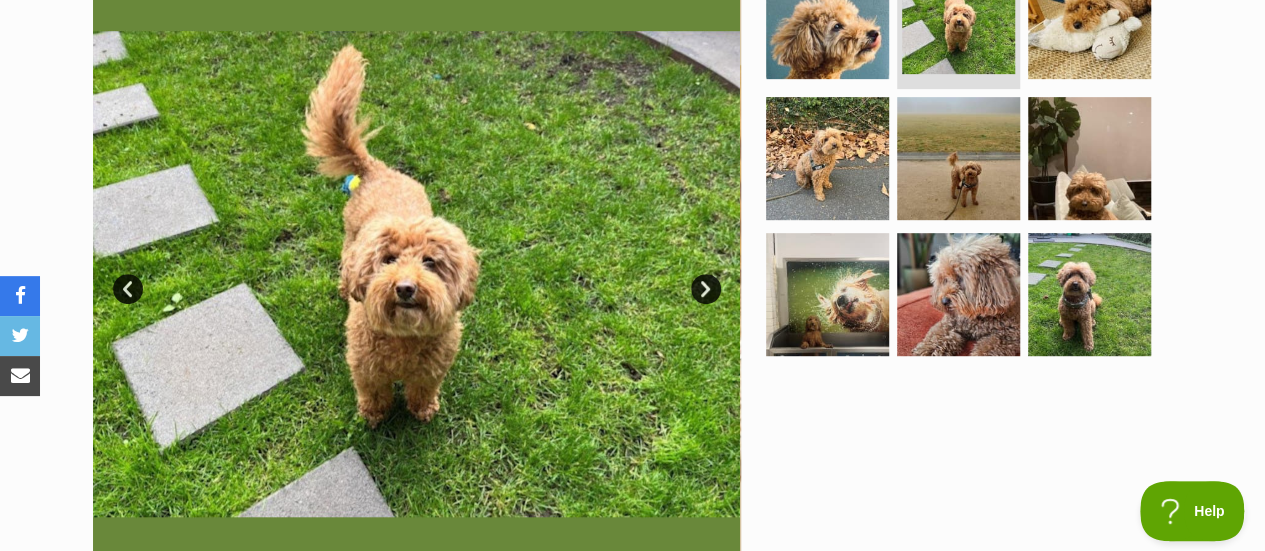 click on "Next" at bounding box center [706, 289] 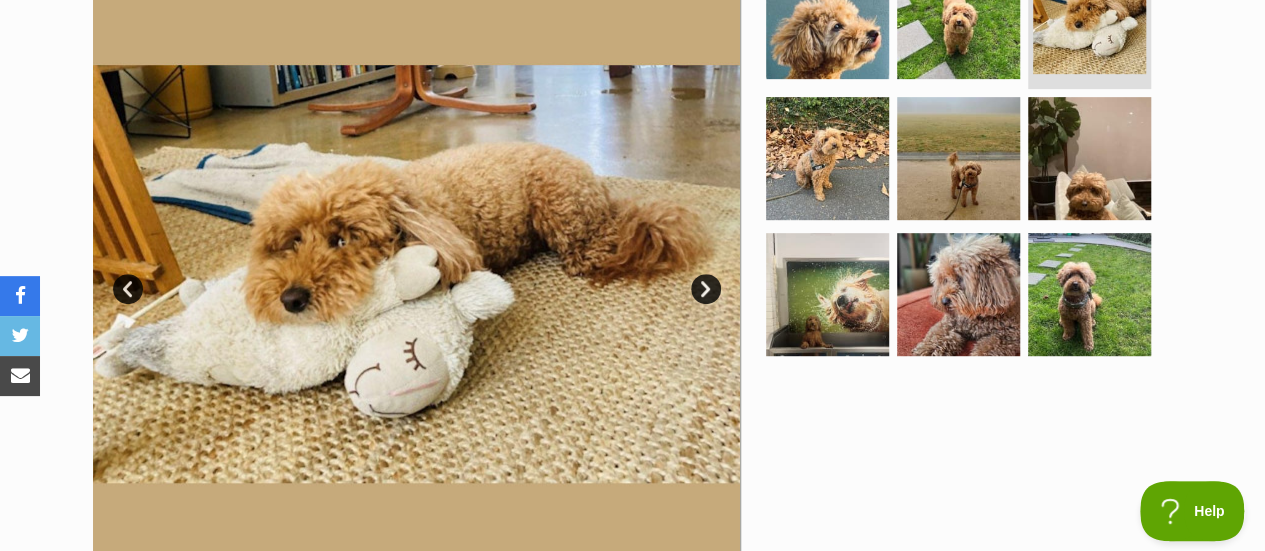 click on "Next" at bounding box center [706, 289] 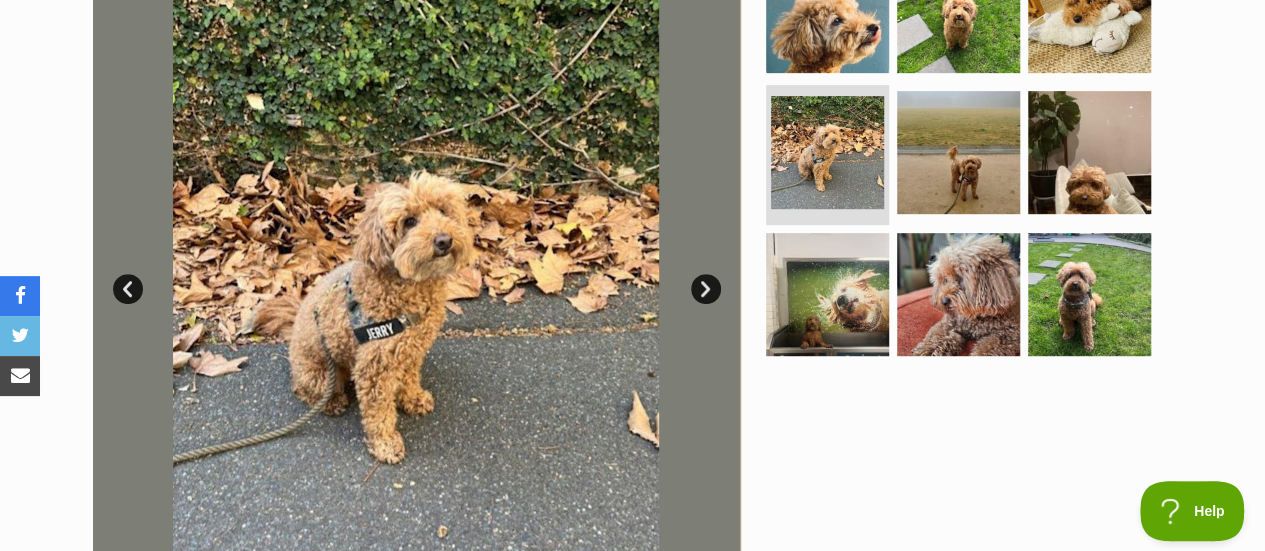click on "Next" at bounding box center (706, 289) 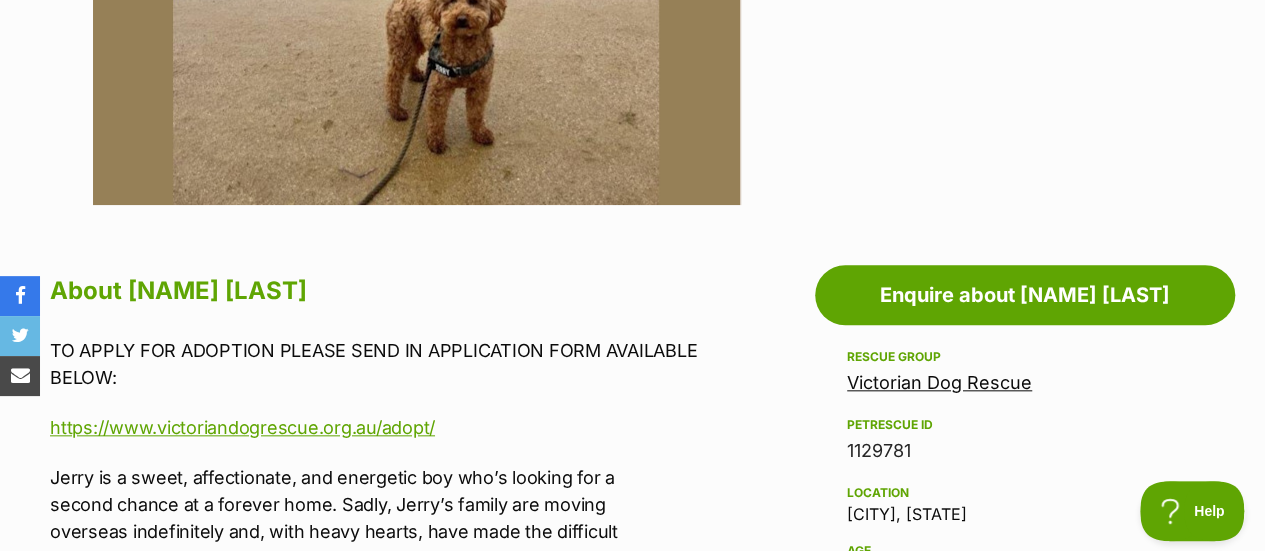 scroll, scrollTop: 866, scrollLeft: 0, axis: vertical 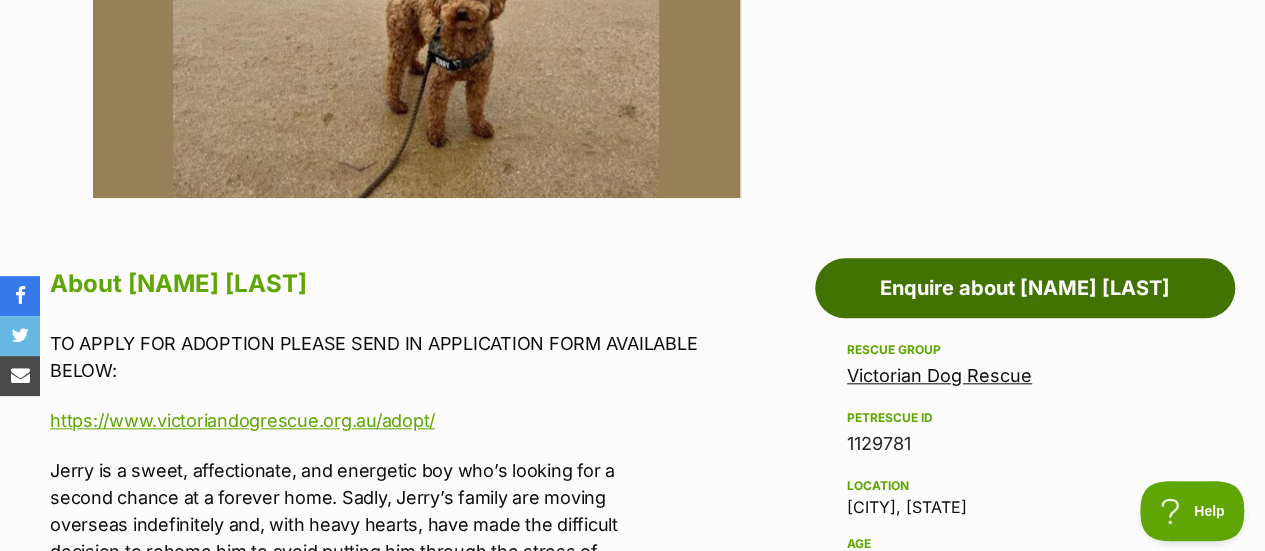 click on "Enquire about Jerry Russellton" at bounding box center (1025, 288) 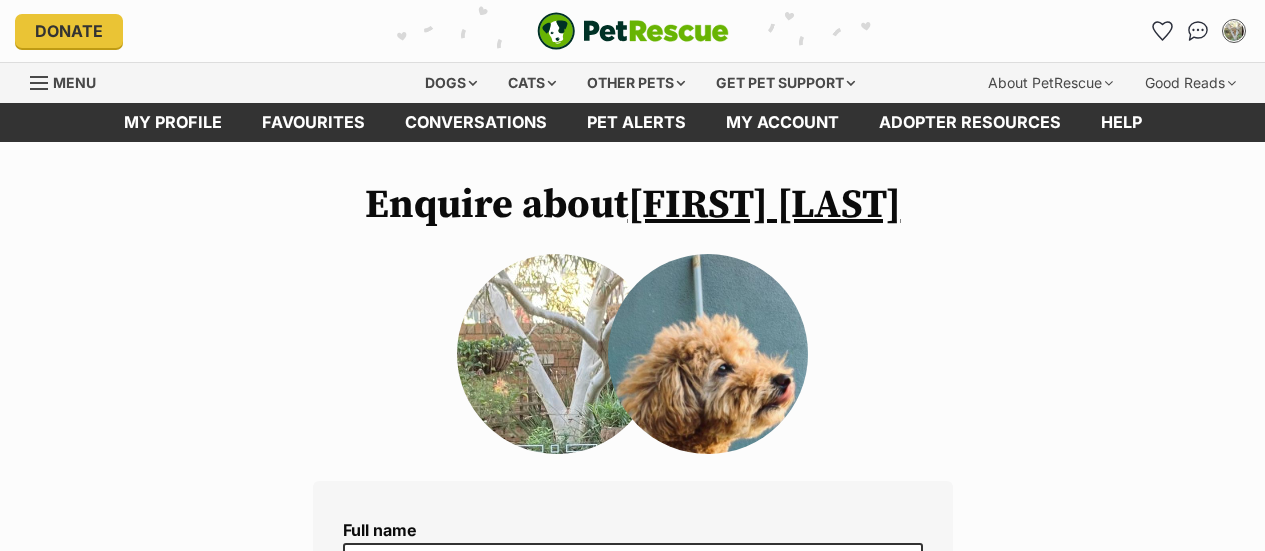 scroll, scrollTop: 0, scrollLeft: 0, axis: both 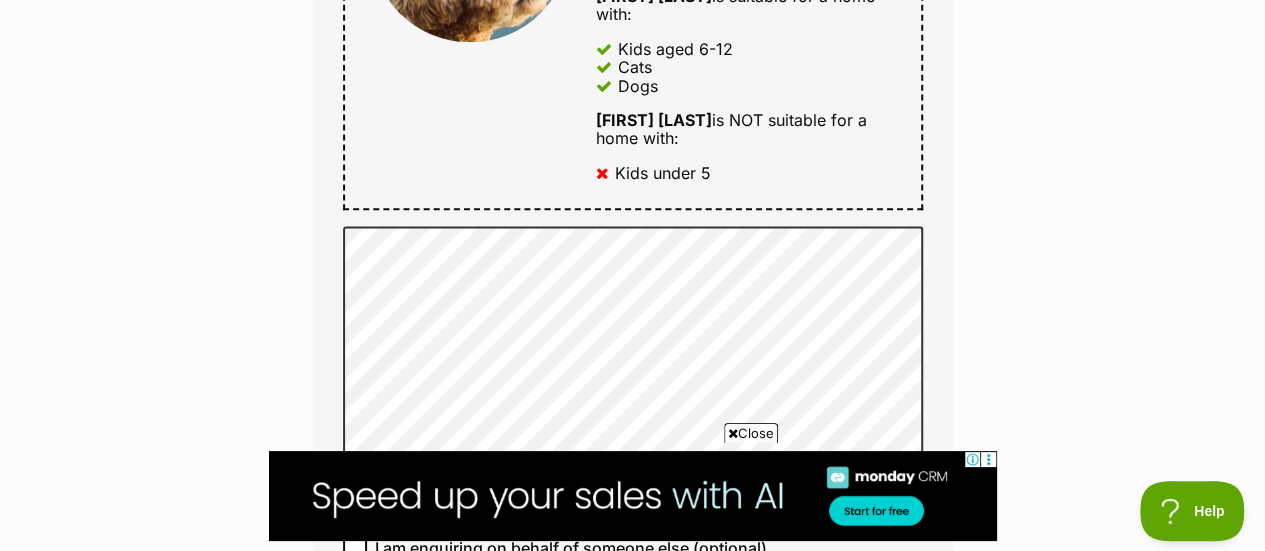 click on "Close" at bounding box center [751, 433] 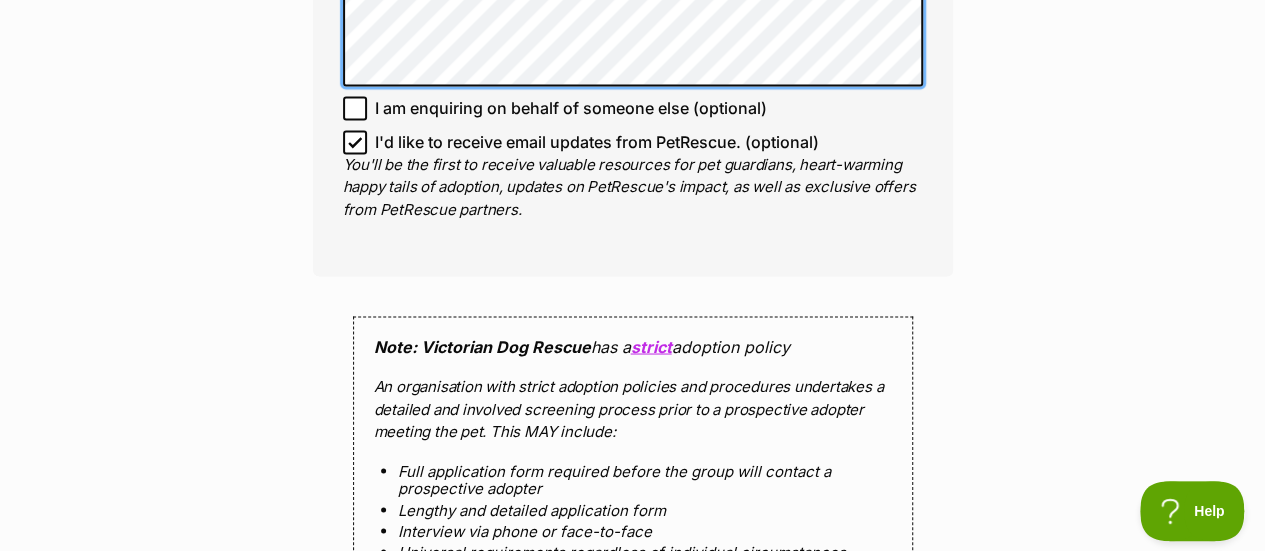 scroll, scrollTop: 1678, scrollLeft: 0, axis: vertical 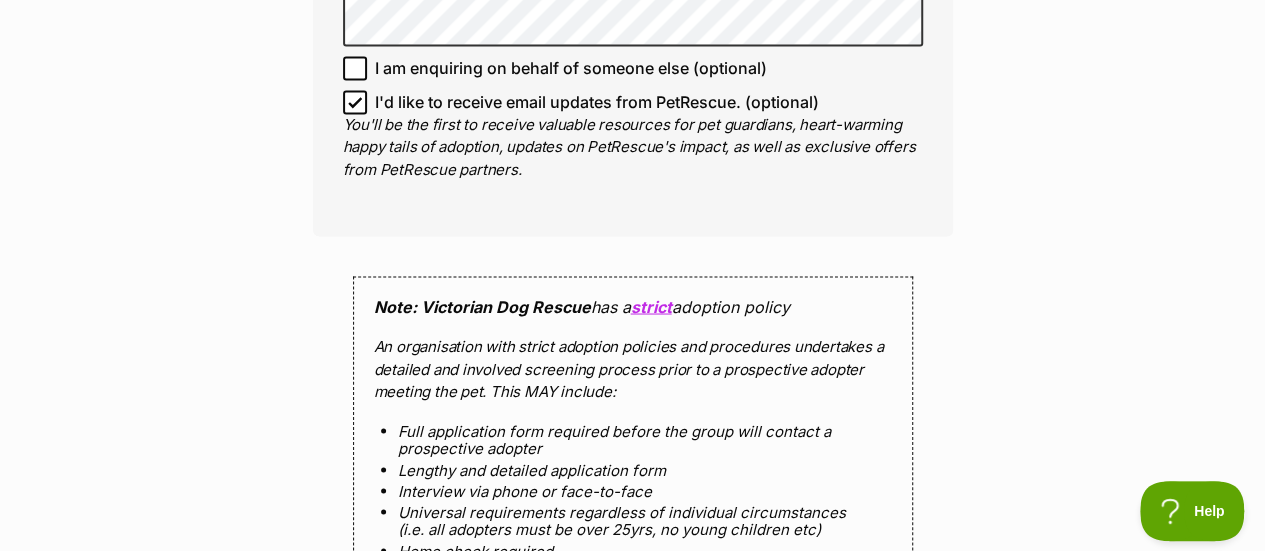 click 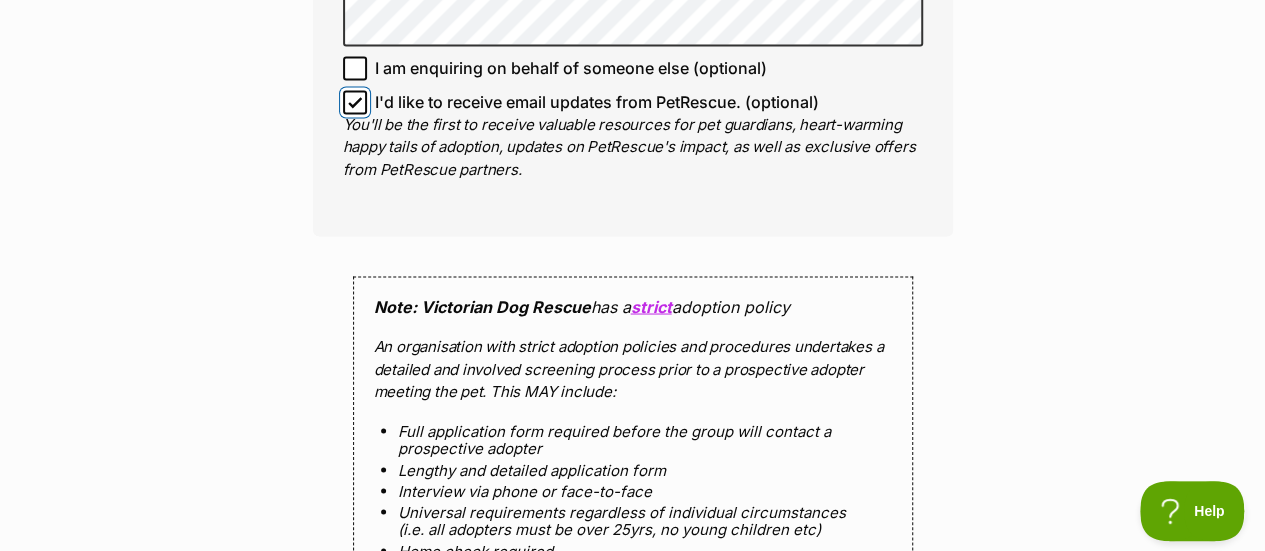 click on "I'd like to receive email updates from PetRescue. (optional)" at bounding box center (355, 102) 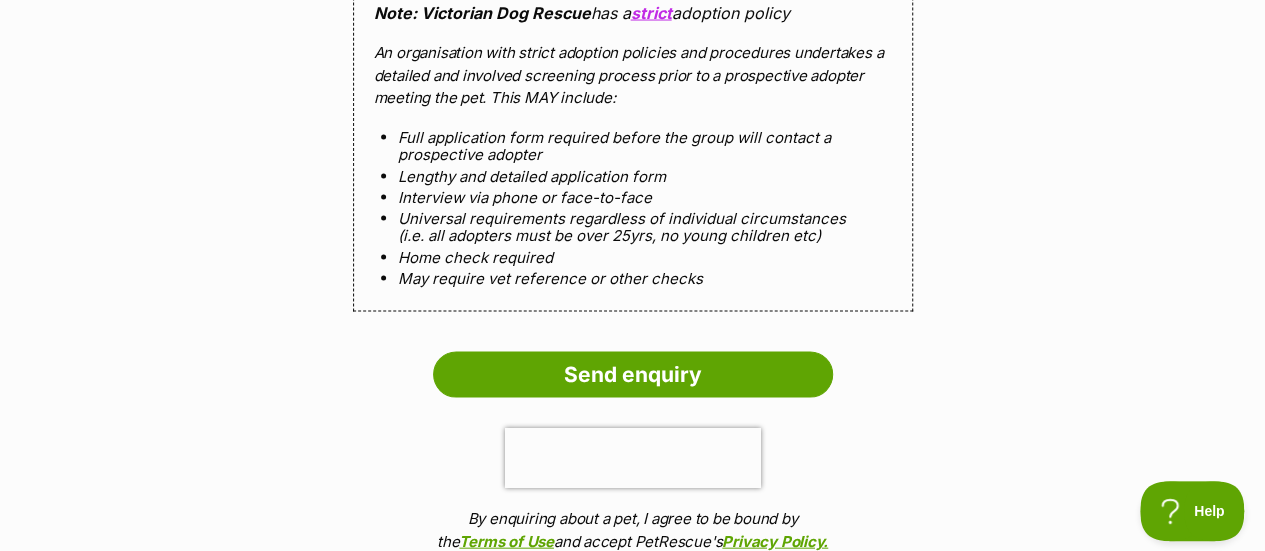 scroll, scrollTop: 2078, scrollLeft: 0, axis: vertical 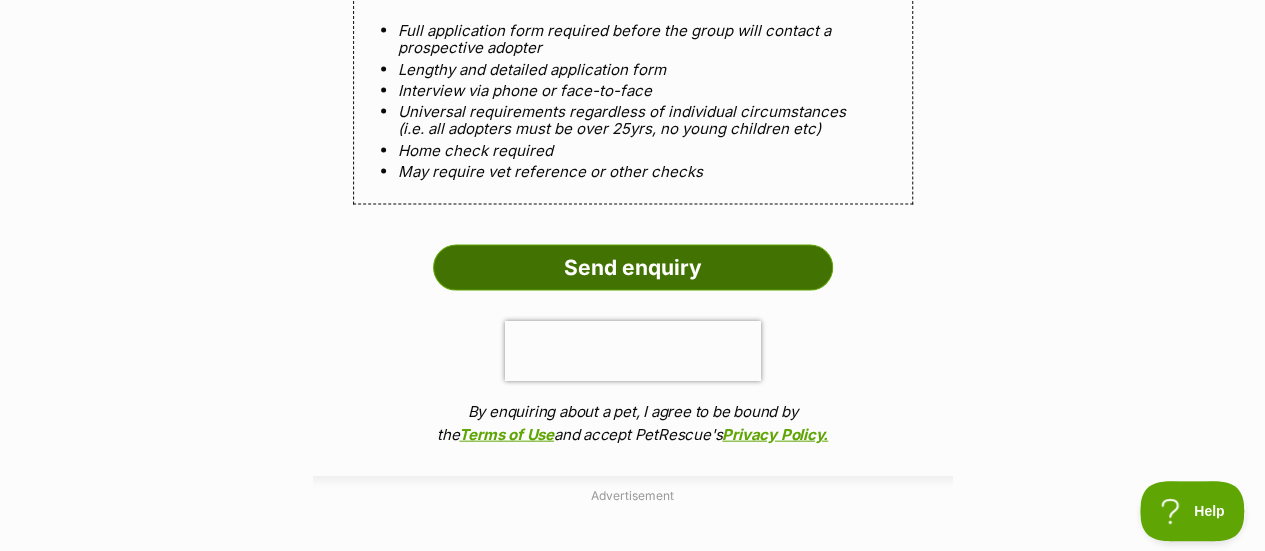 click on "Send enquiry" at bounding box center [633, 268] 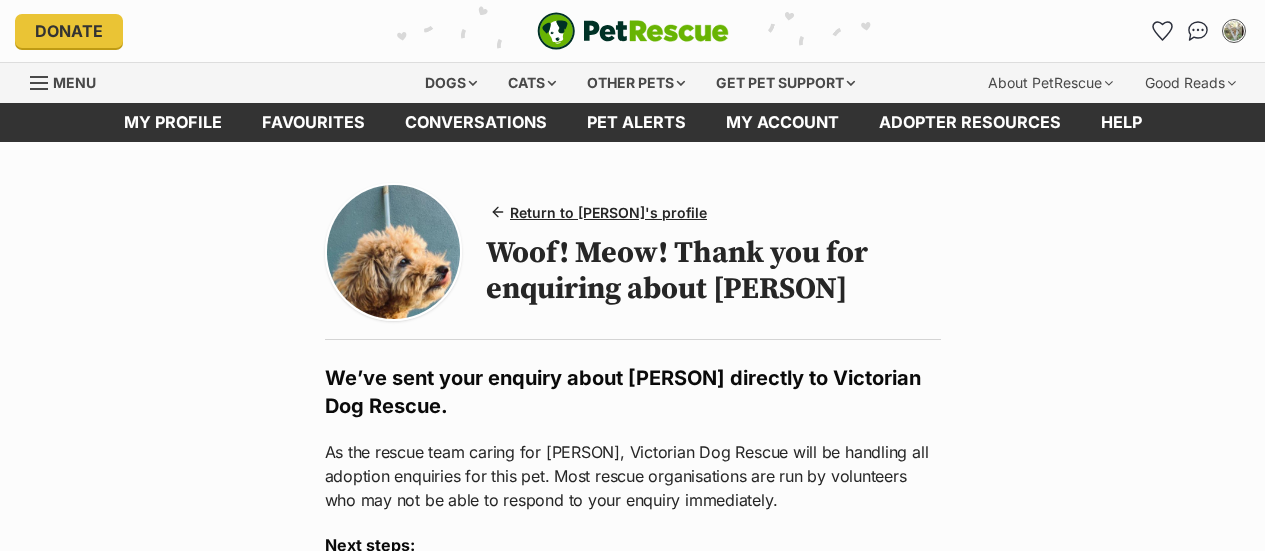 scroll, scrollTop: 0, scrollLeft: 0, axis: both 